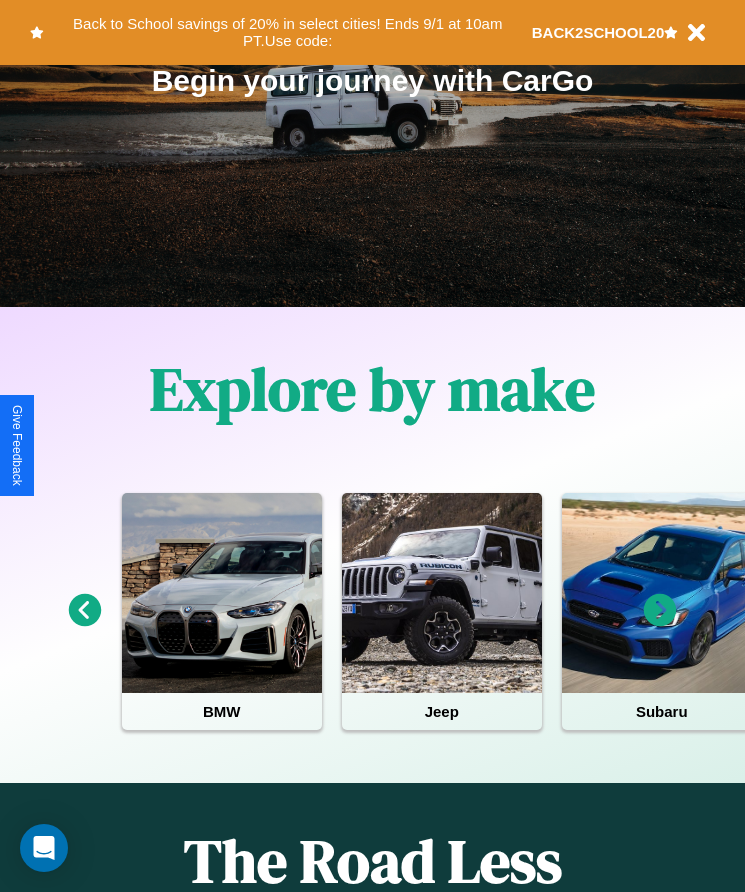 scroll, scrollTop: 334, scrollLeft: 0, axis: vertical 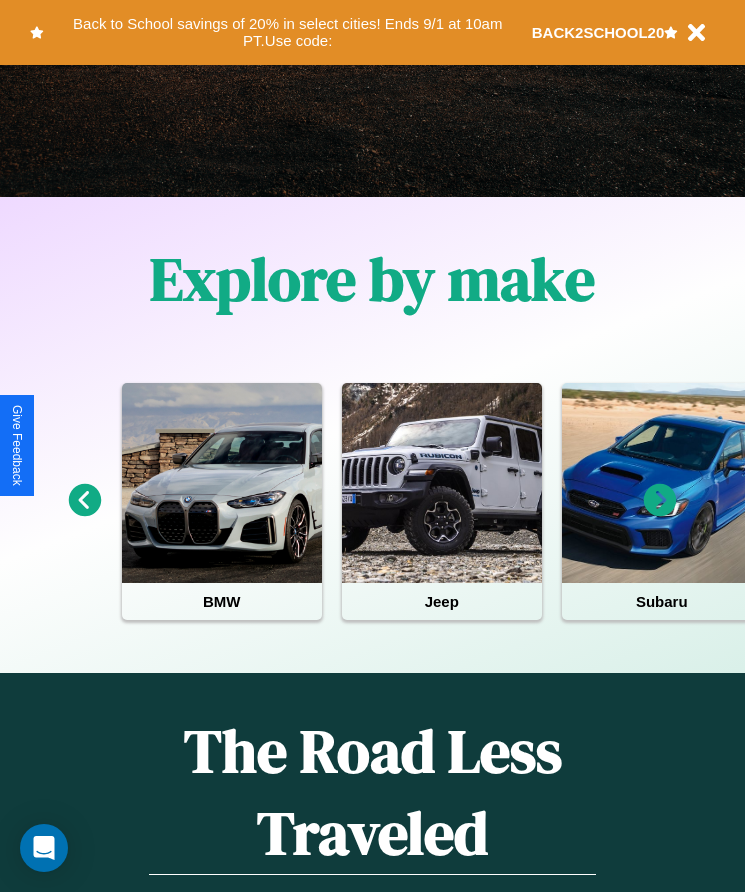 click 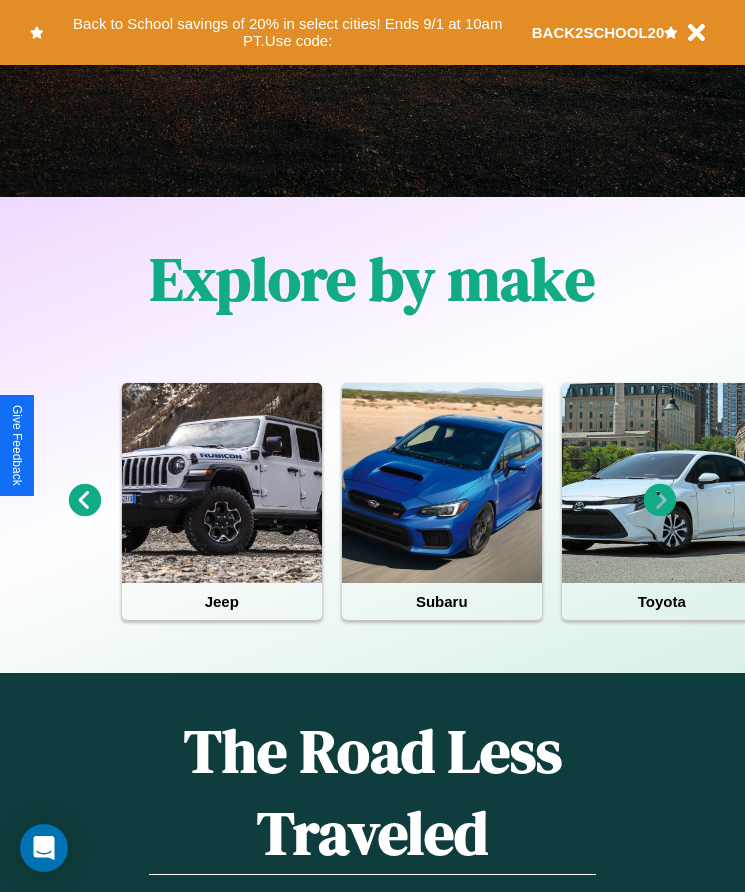 click 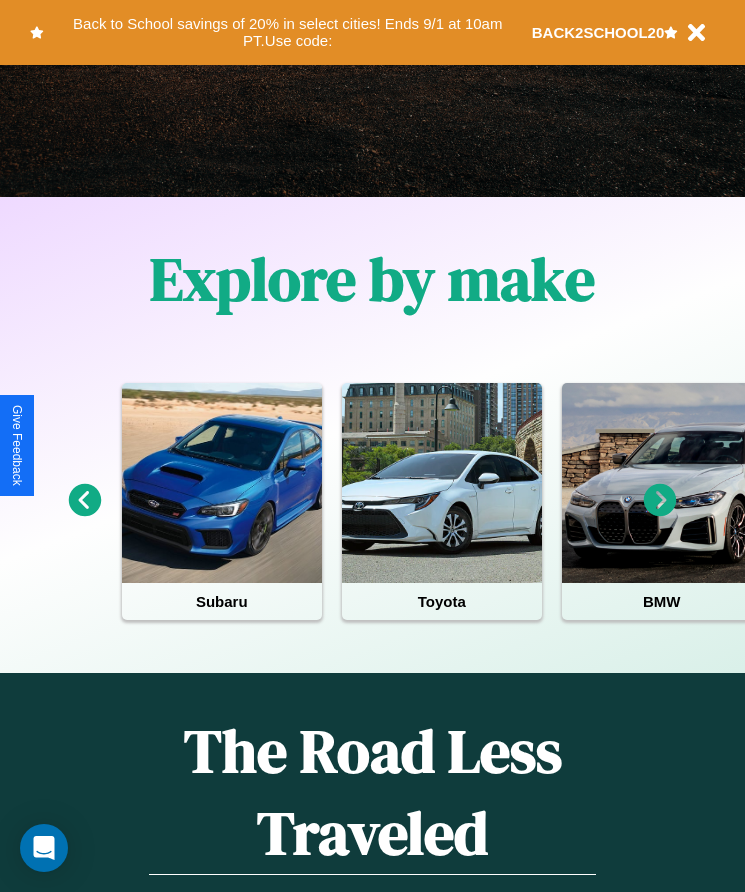 click 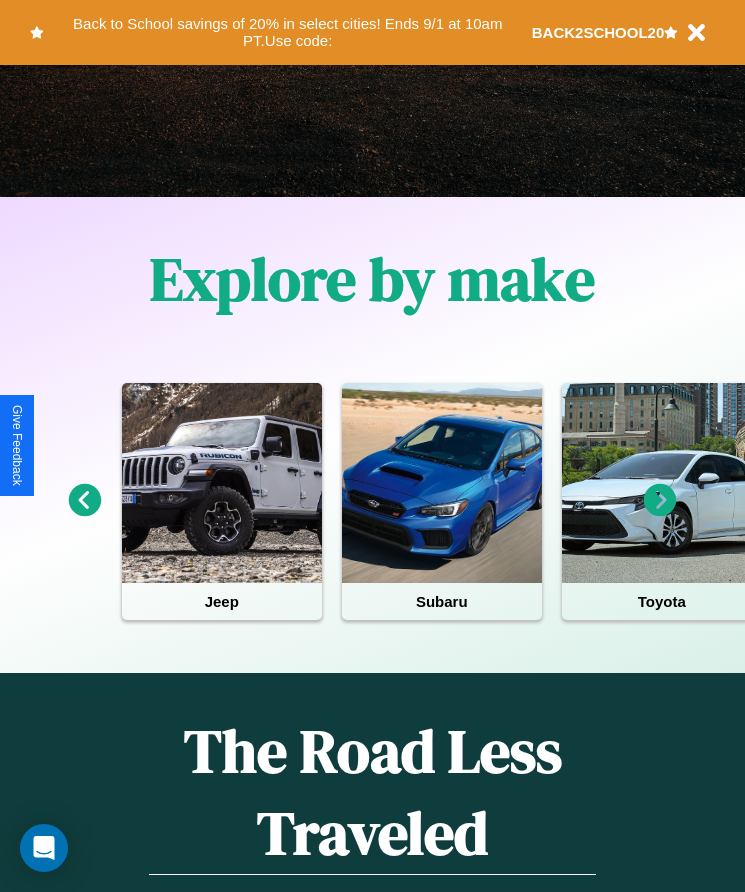 click 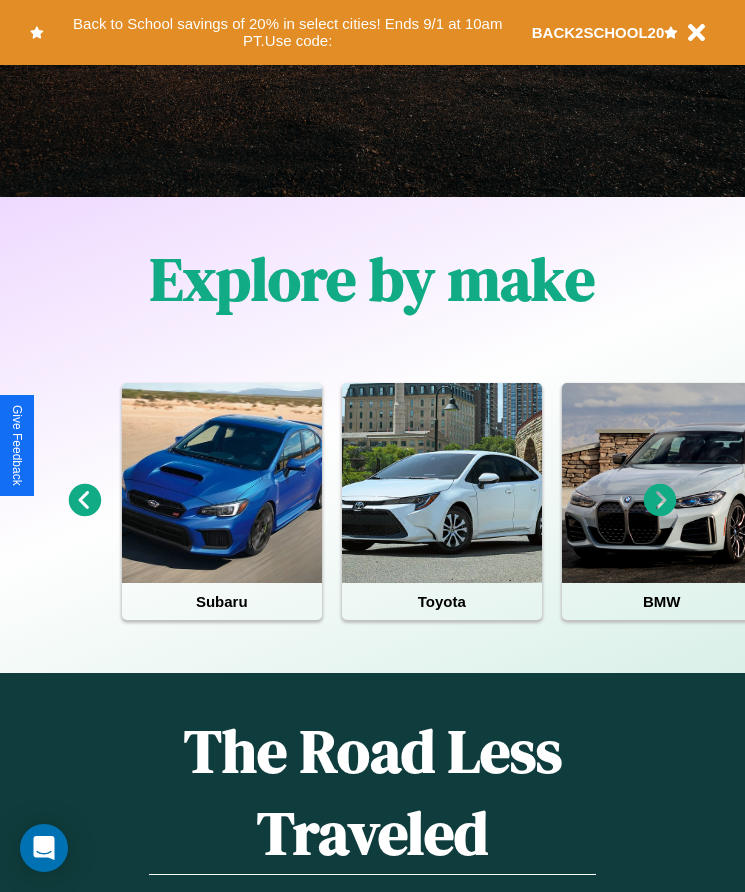 click 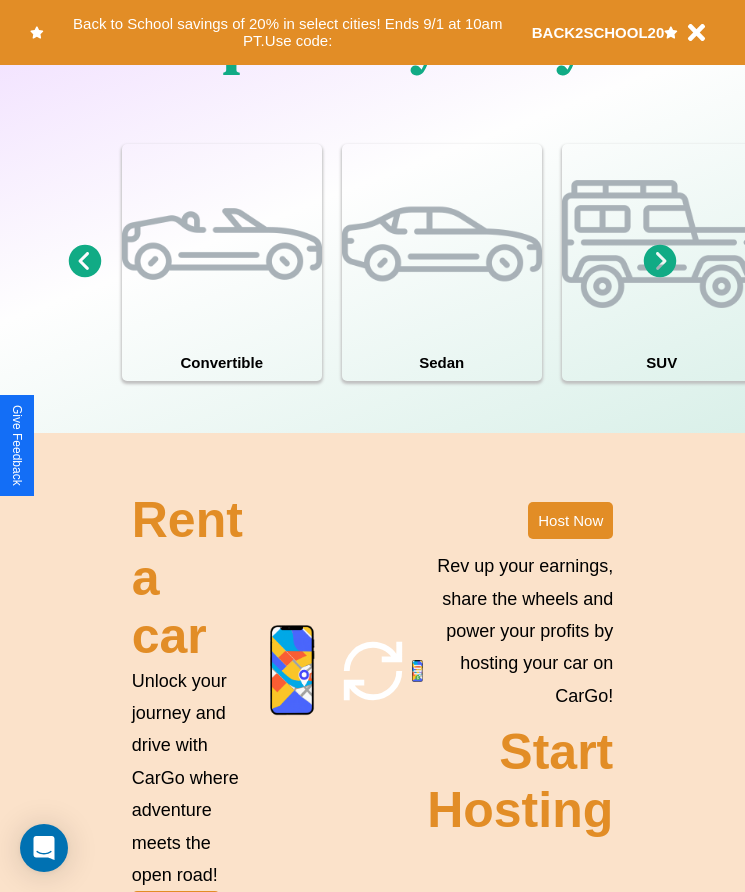 scroll, scrollTop: 2608, scrollLeft: 0, axis: vertical 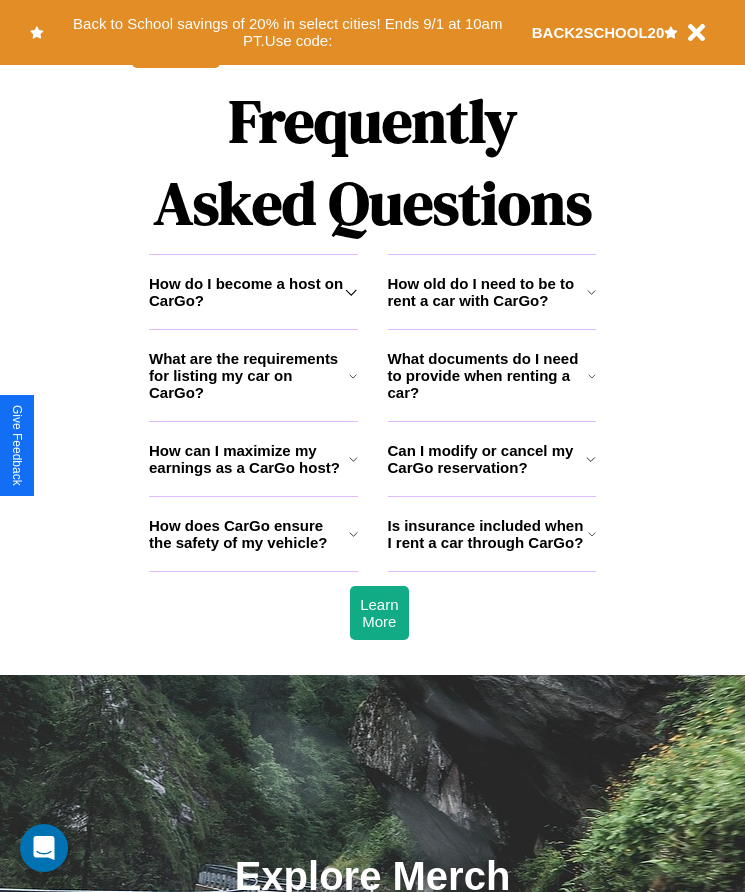 click on "Is insurance included when I rent a car through CarGo?" at bounding box center [488, 534] 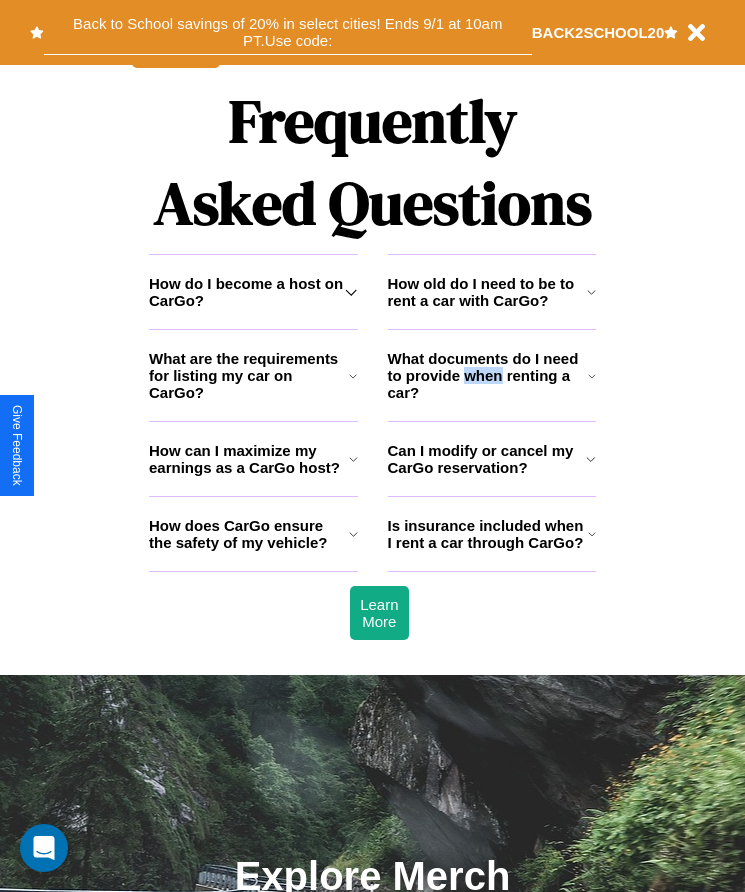 click on "Back to School savings of 20% in select cities! Ends 9/1 at 10am PT.  Use code:" at bounding box center (288, 32) 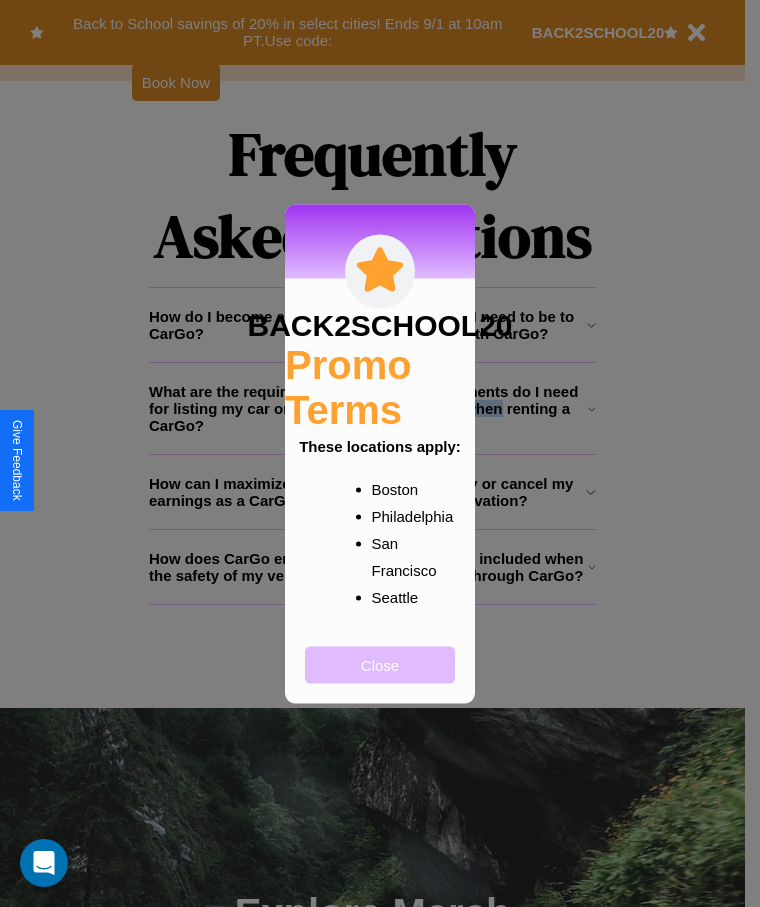 click on "Close" at bounding box center (380, 664) 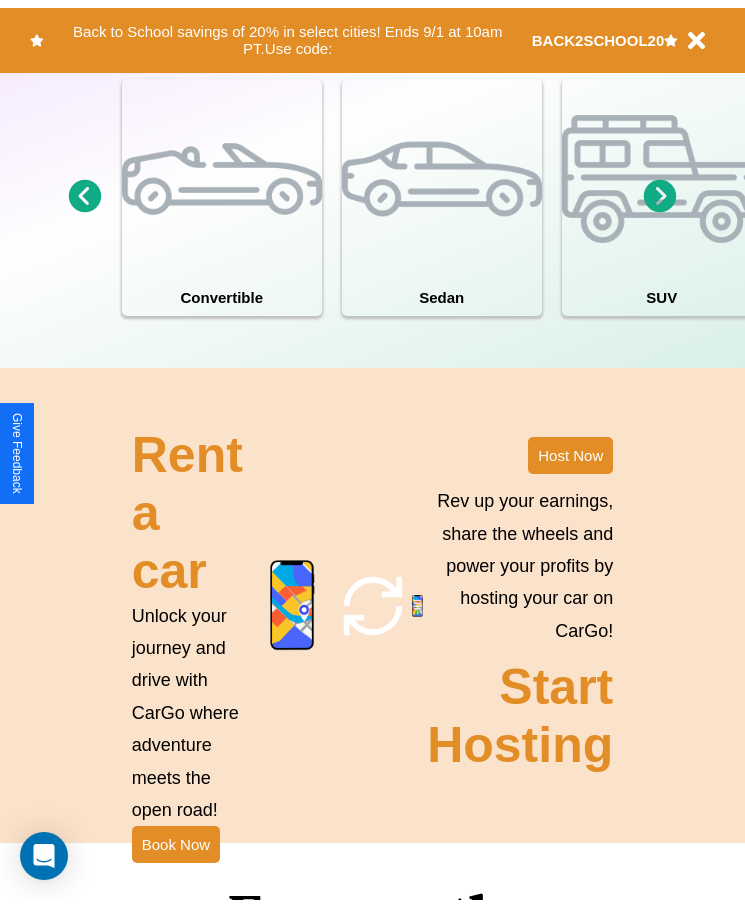 scroll, scrollTop: 0, scrollLeft: 0, axis: both 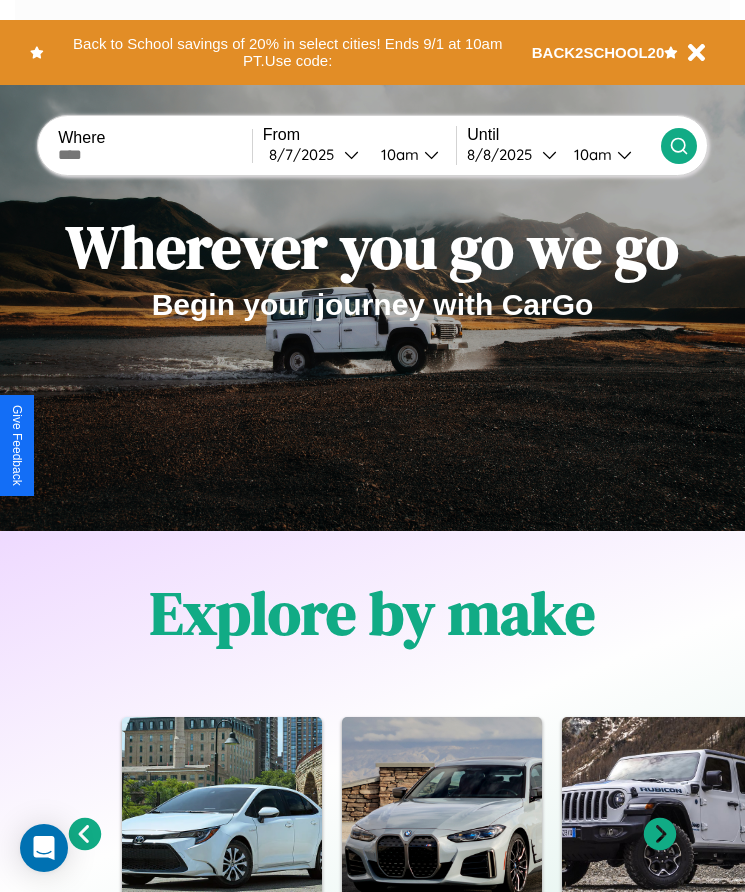 click at bounding box center (155, 155) 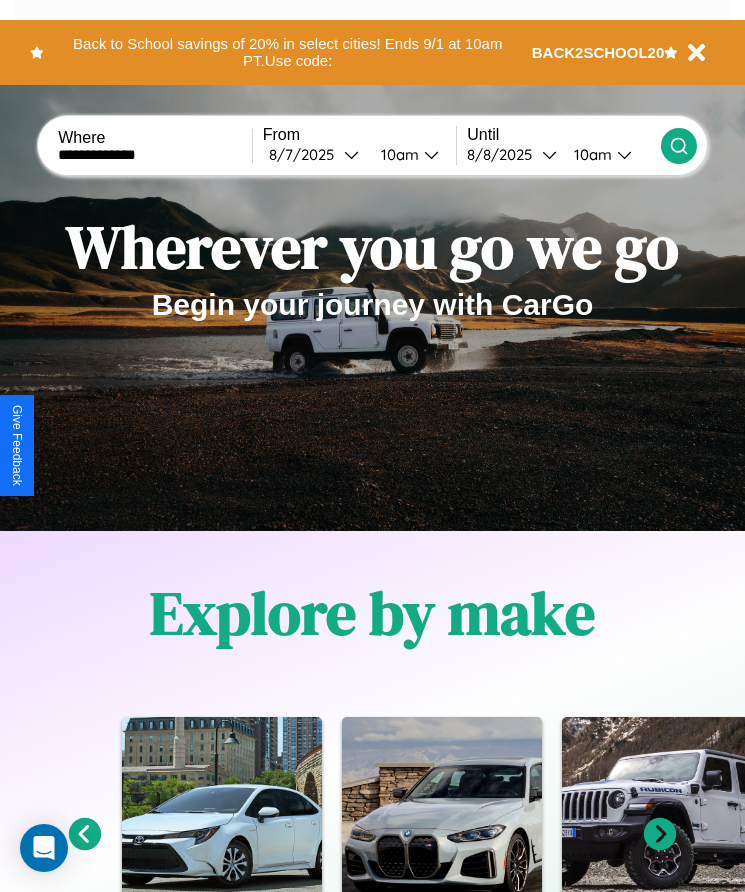 type on "**********" 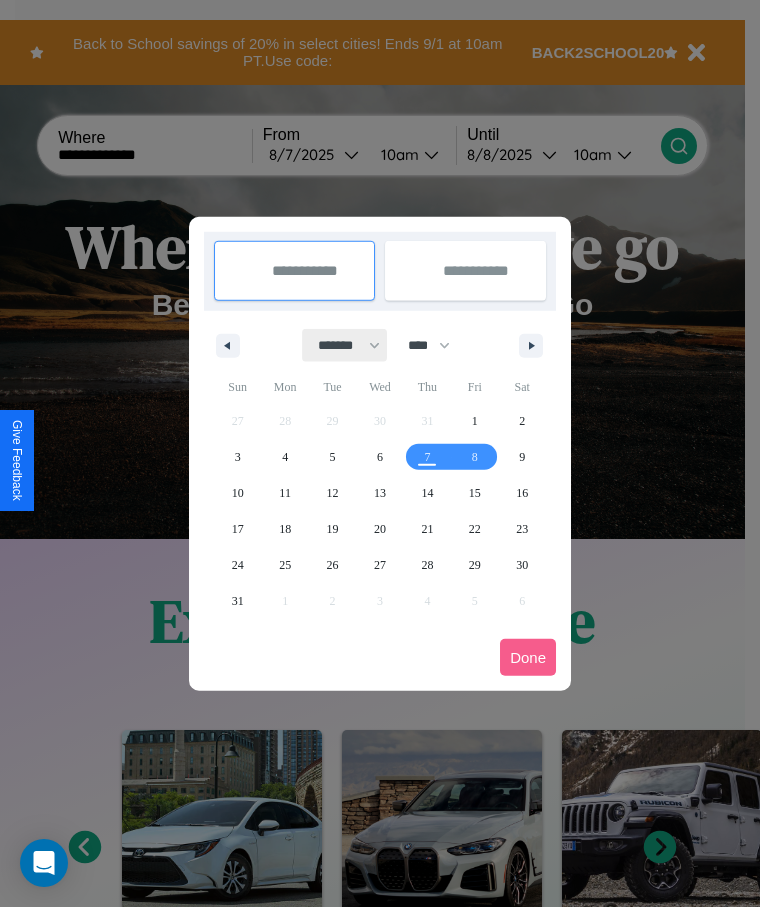 click on "******* ******** ***** ***** *** **** **** ****** ********* ******* ******** ********" at bounding box center [345, 345] 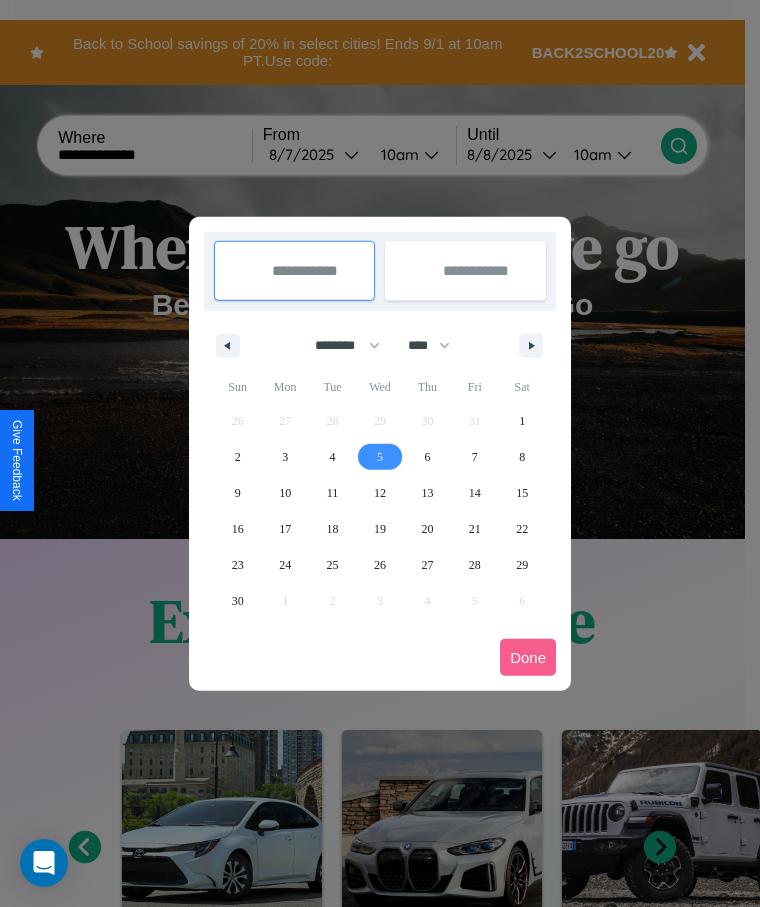 click on "5" at bounding box center [380, 457] 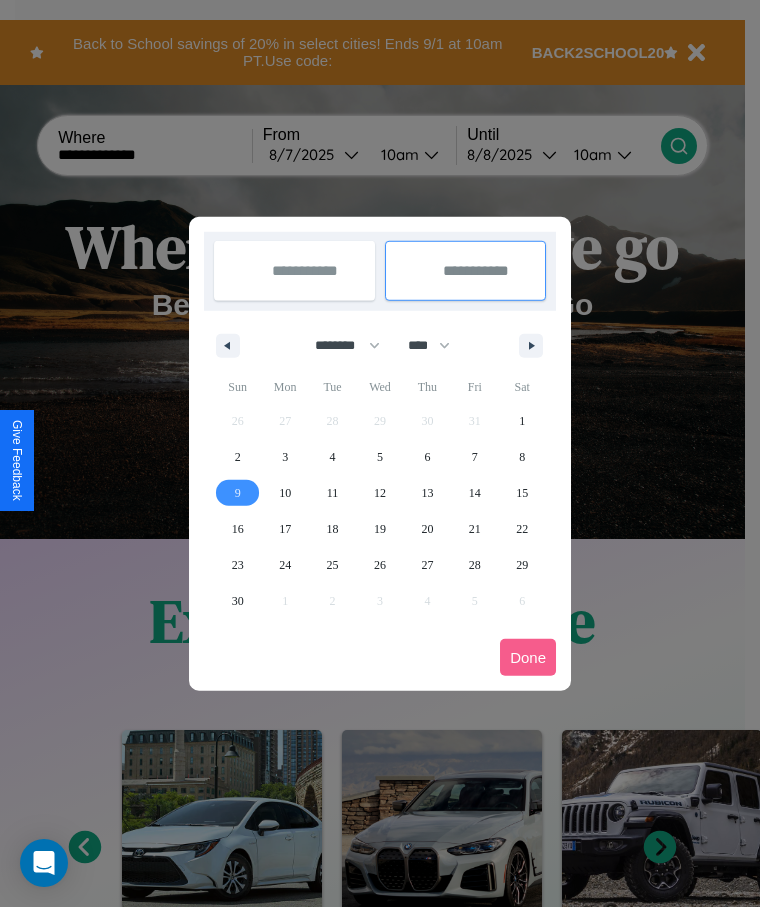 click on "9" at bounding box center (238, 493) 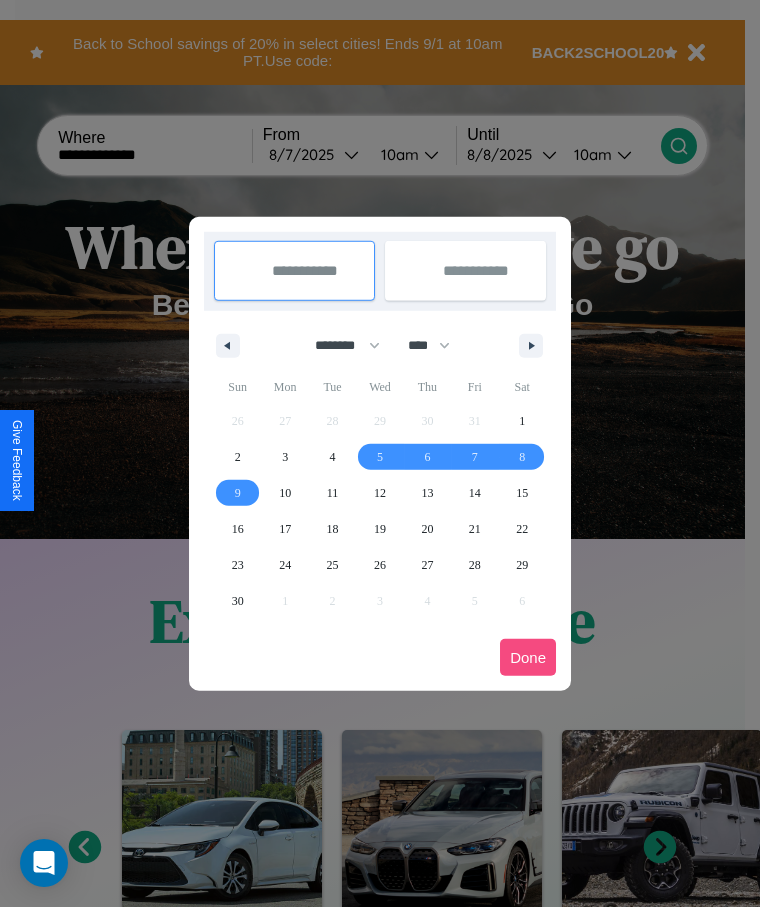 click on "Done" at bounding box center (528, 657) 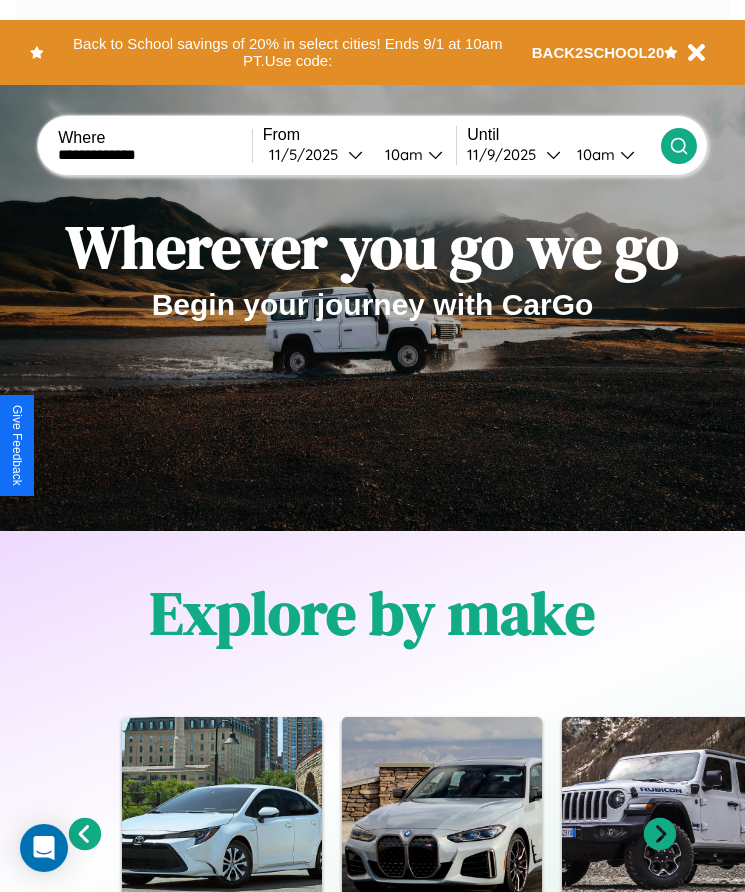 click on "10am" at bounding box center [401, 154] 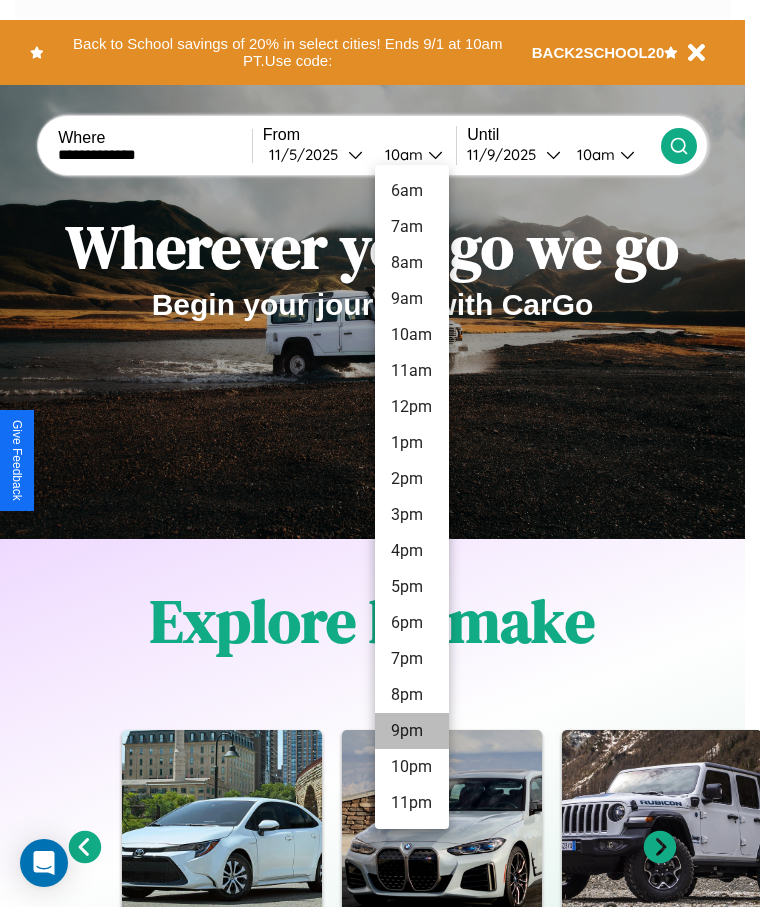 click on "9pm" at bounding box center (412, 731) 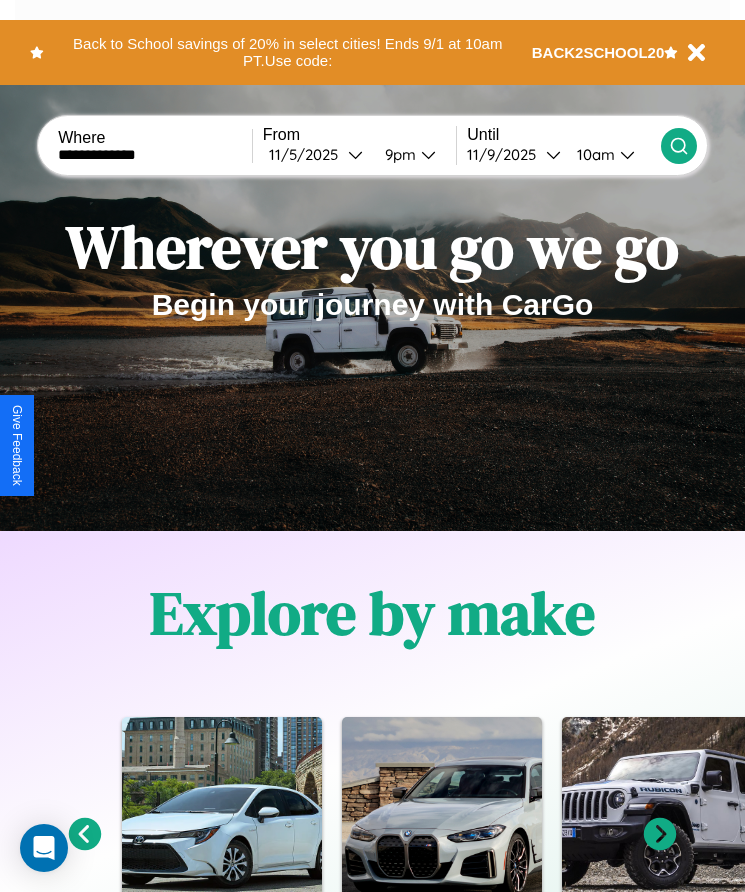 click on "10am" at bounding box center (593, 154) 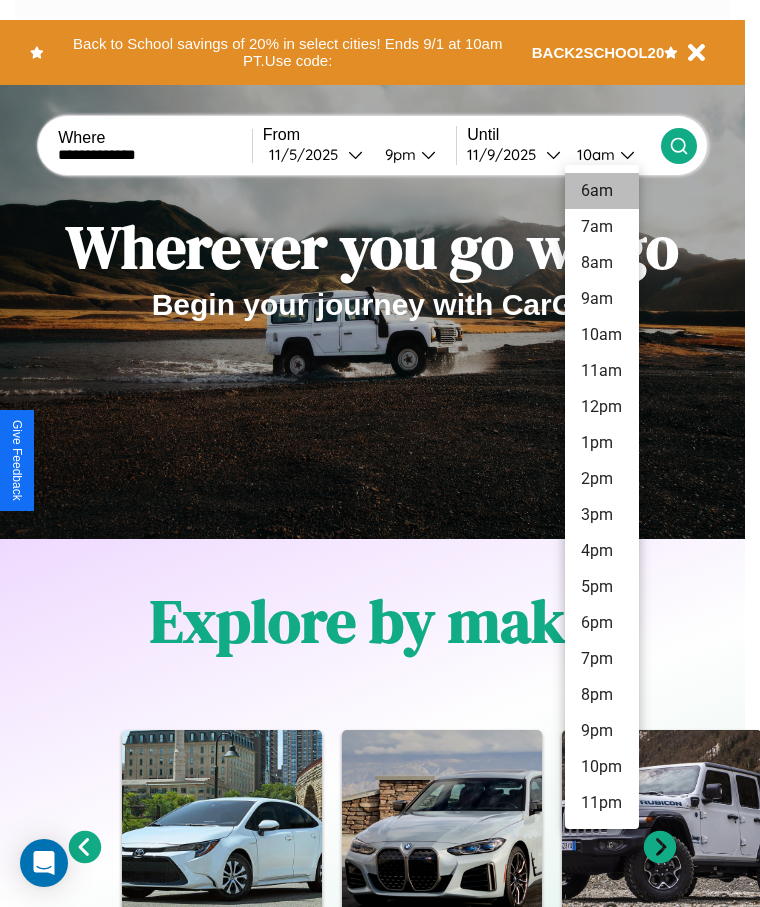 click on "6am" at bounding box center (602, 191) 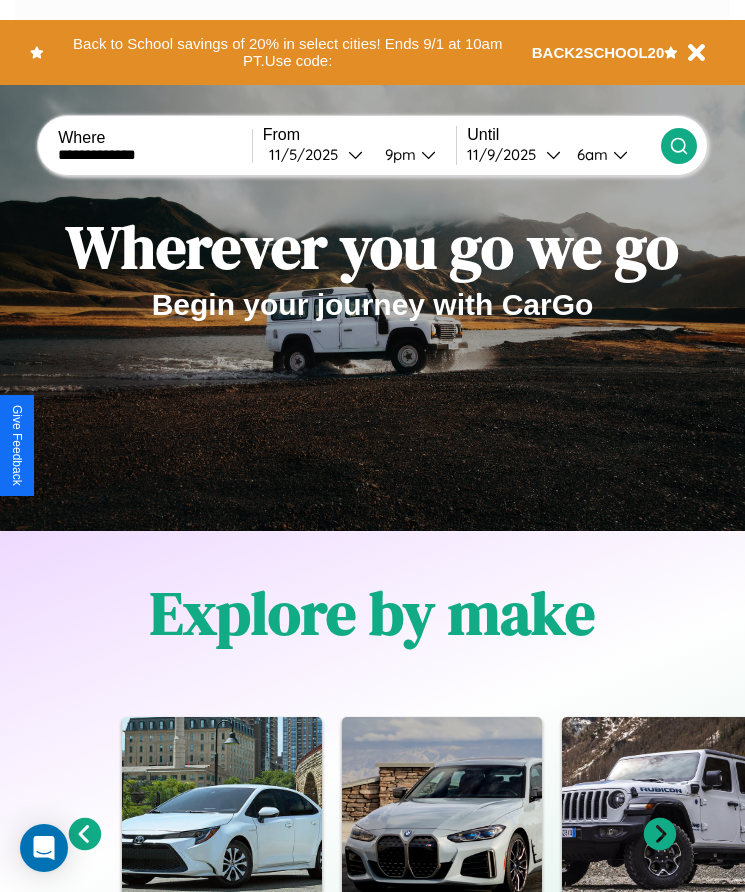 click 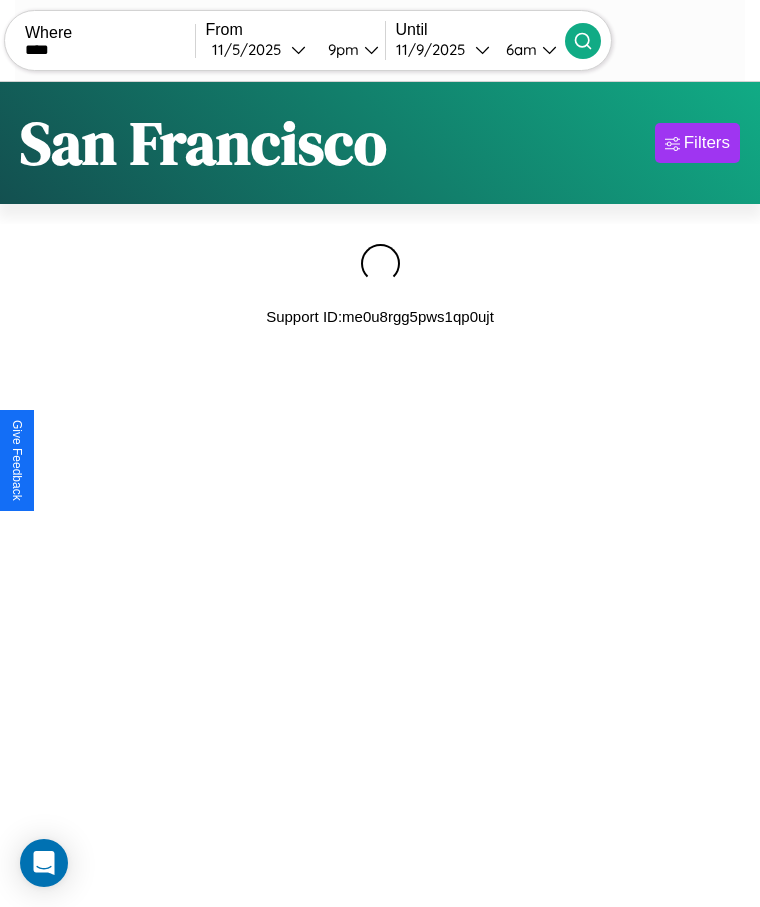 type on "****" 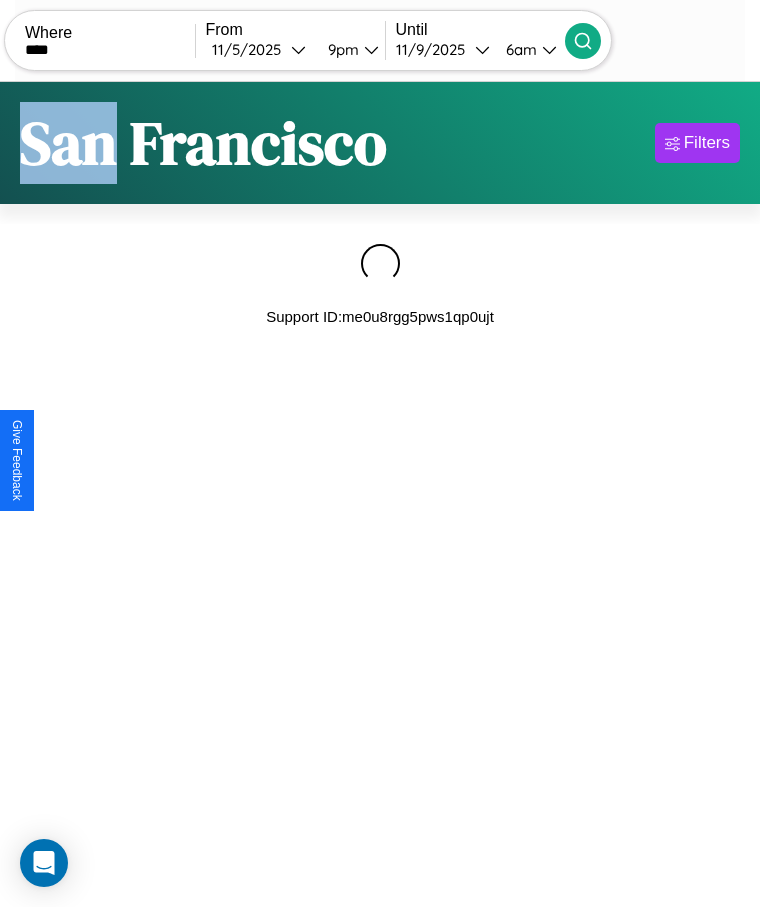 click 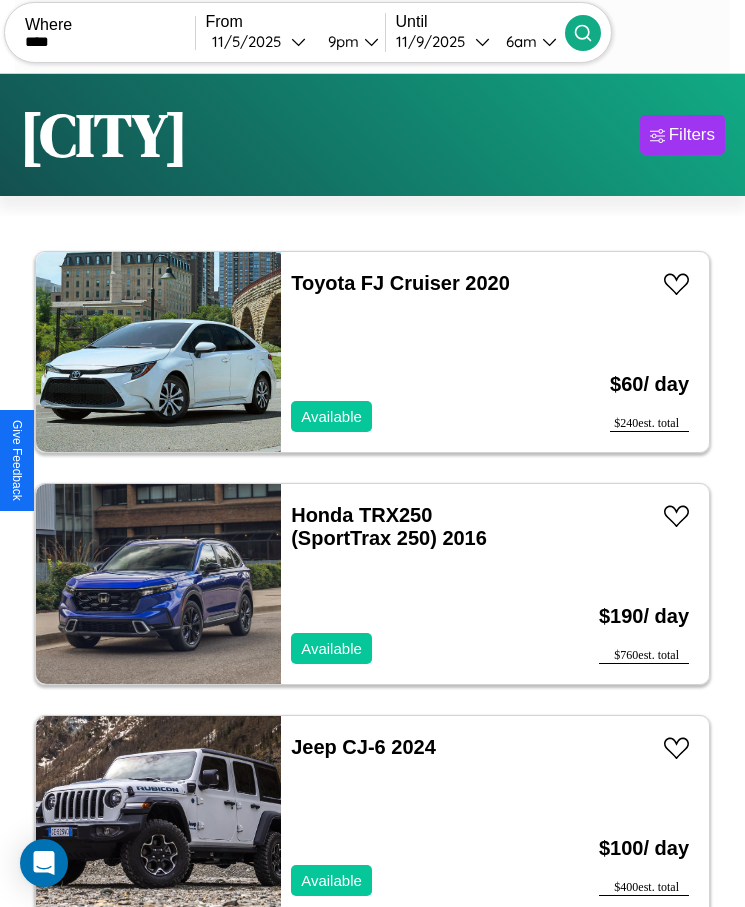 scroll, scrollTop: 50, scrollLeft: 0, axis: vertical 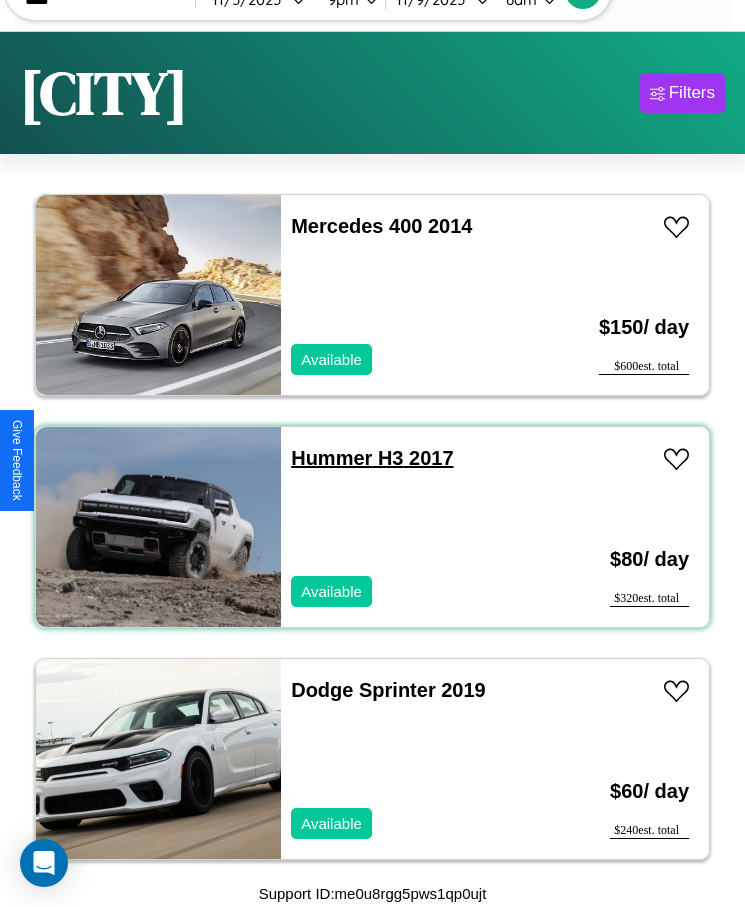 click on "Hummer   H3   2017" at bounding box center (372, 458) 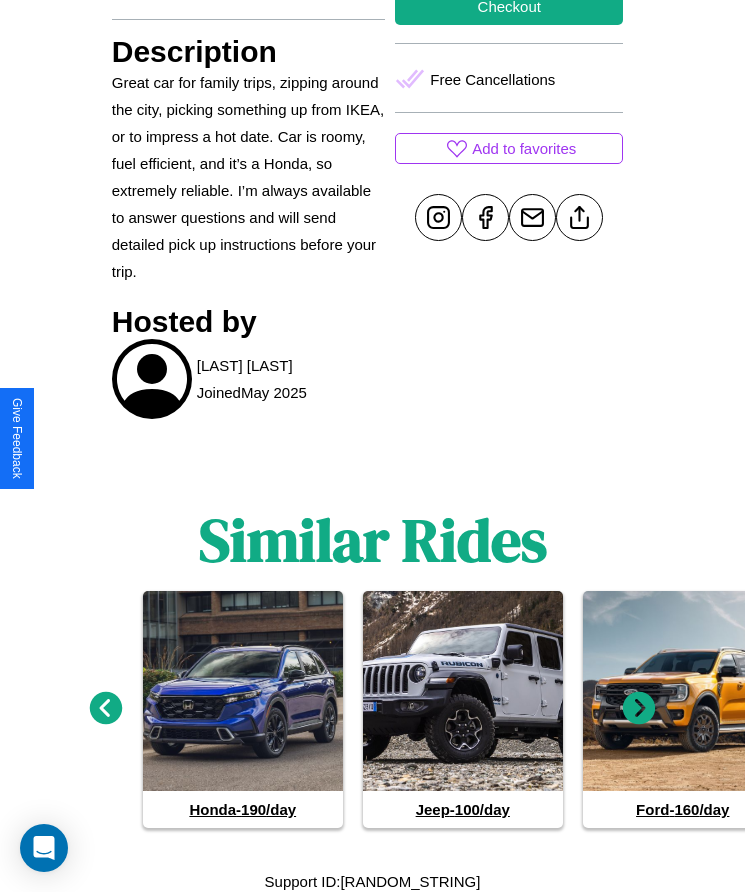 scroll, scrollTop: 981, scrollLeft: 0, axis: vertical 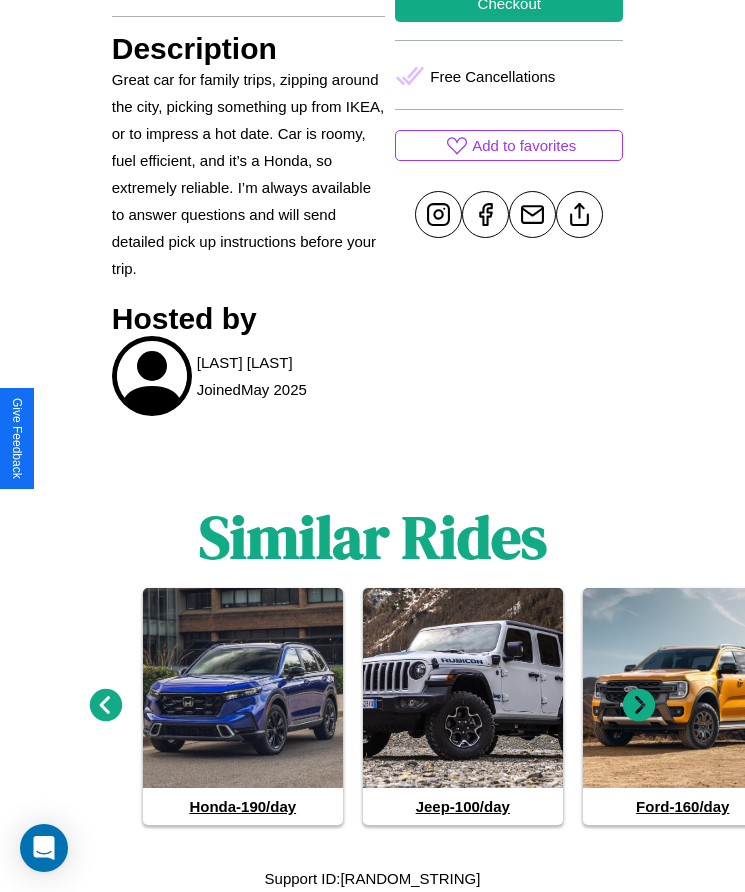 click 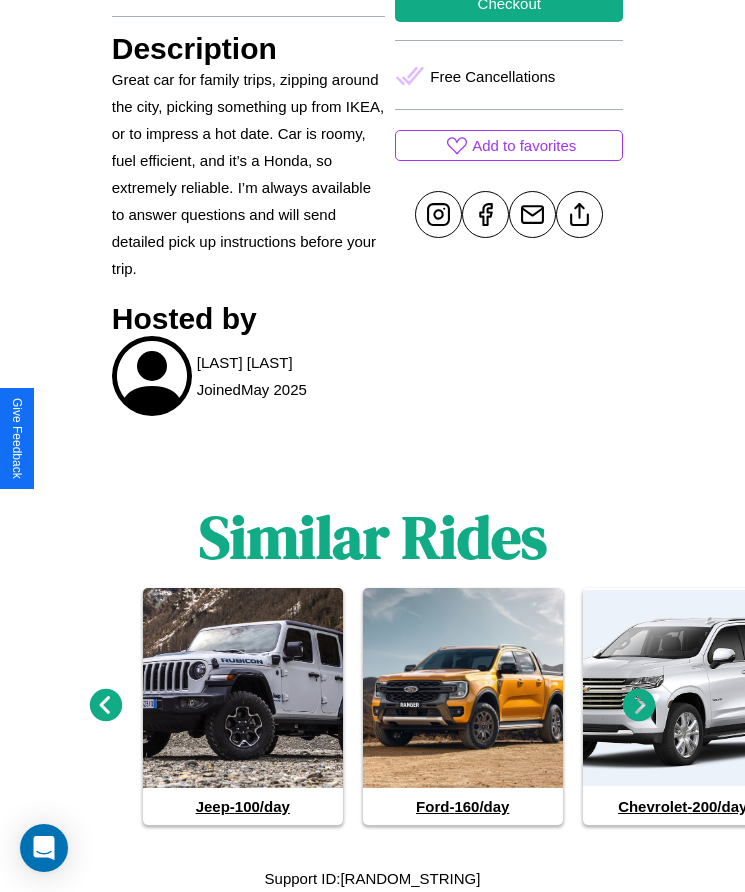 click 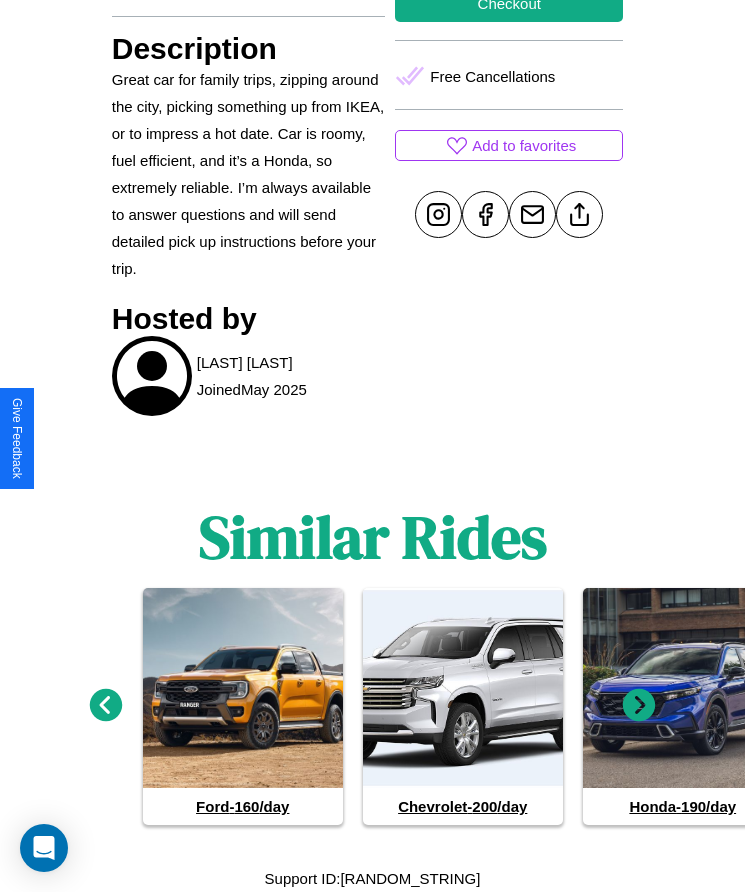 click 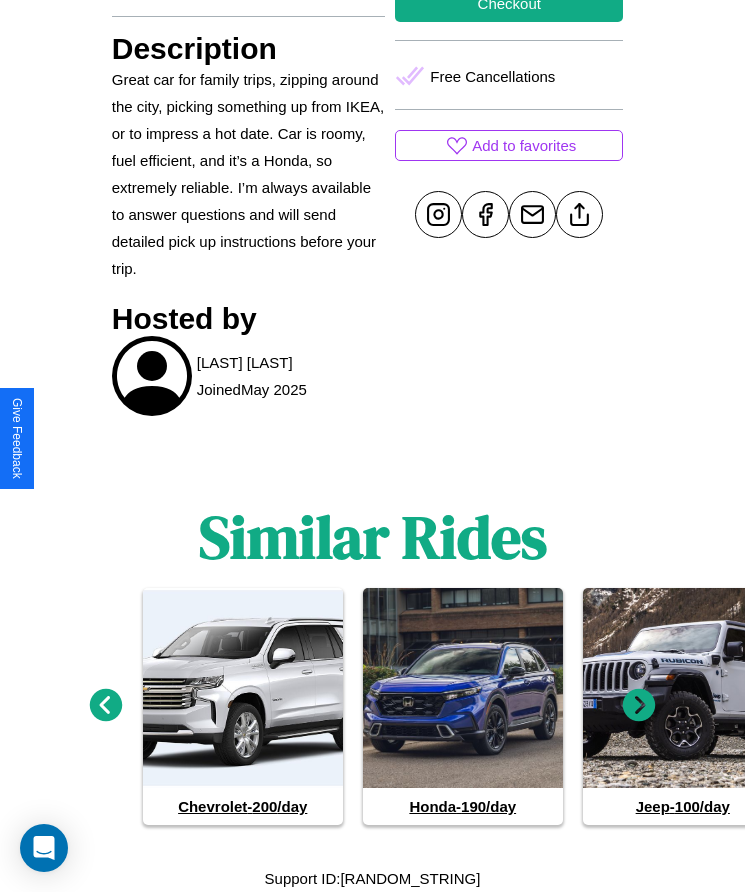 click 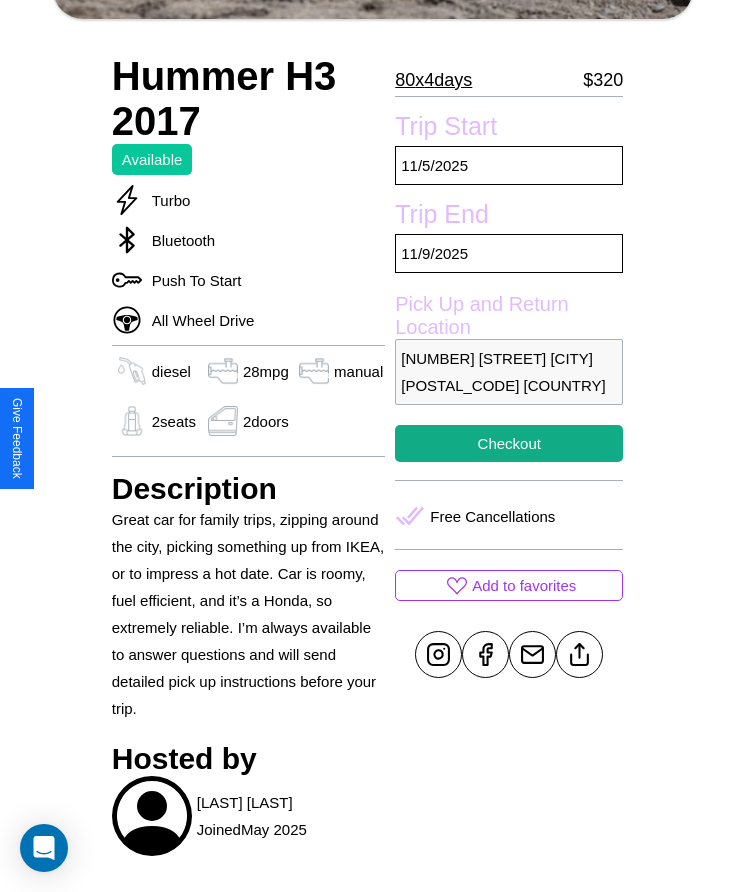 scroll, scrollTop: 539, scrollLeft: 0, axis: vertical 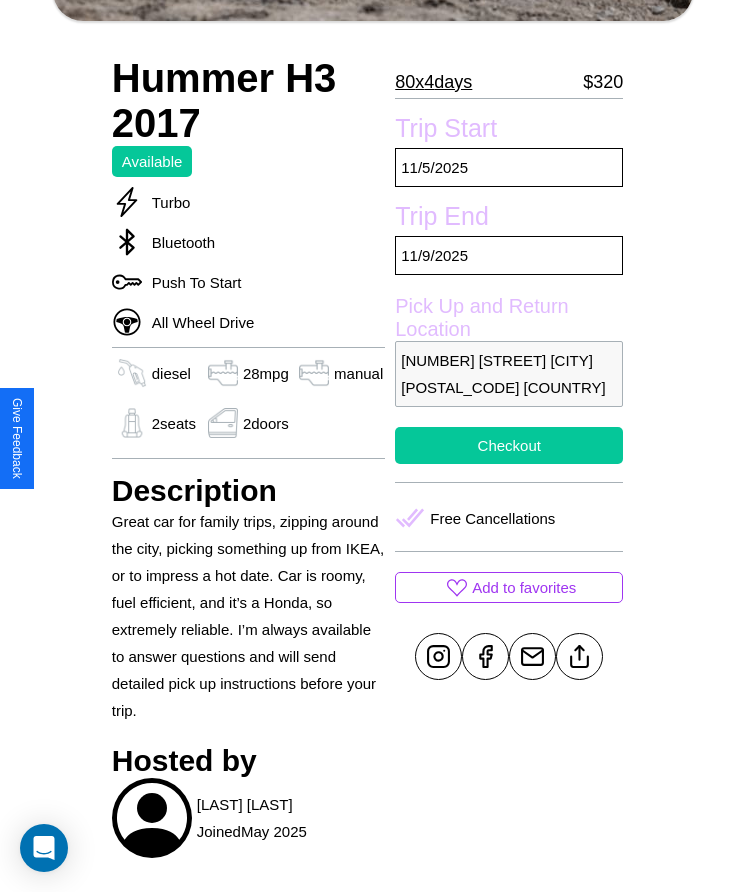 click on "Checkout" at bounding box center (509, 445) 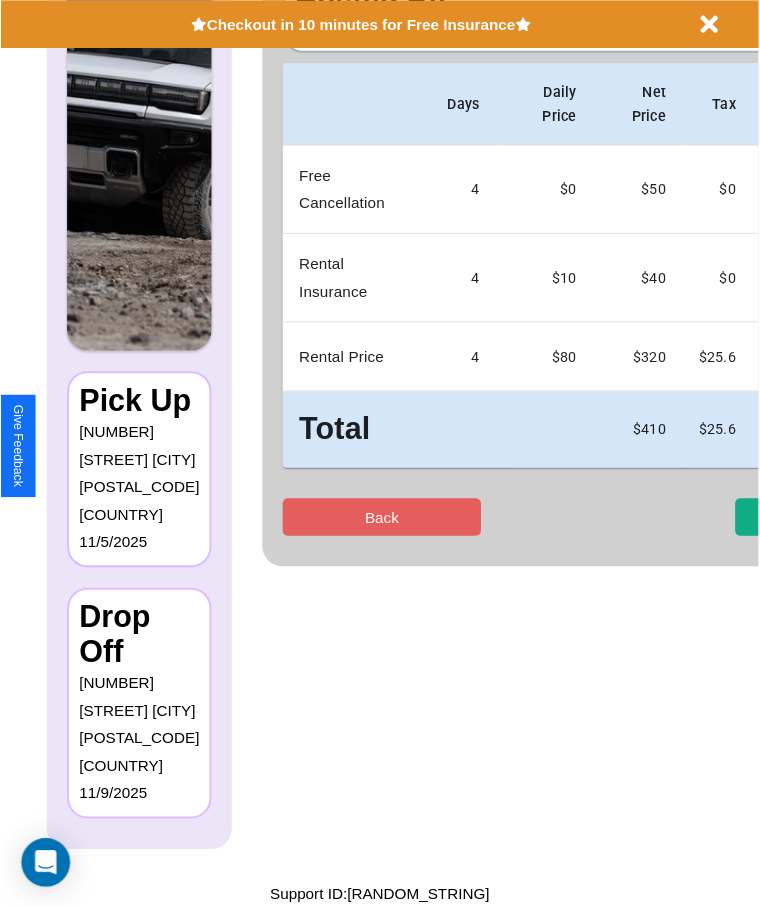 scroll, scrollTop: 0, scrollLeft: 0, axis: both 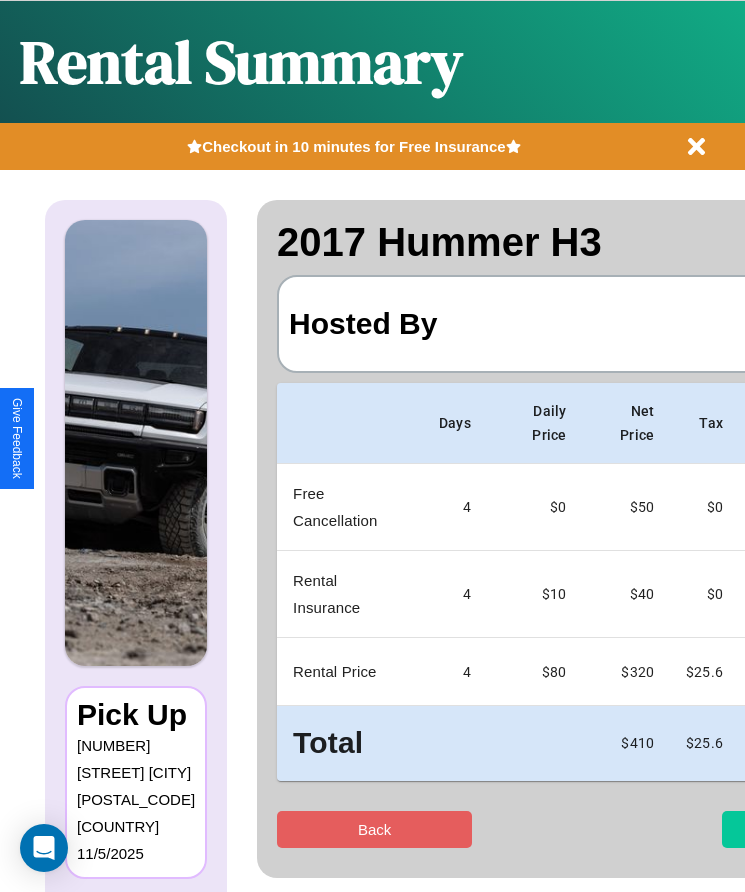 click on "Checkout" at bounding box center (819, 829) 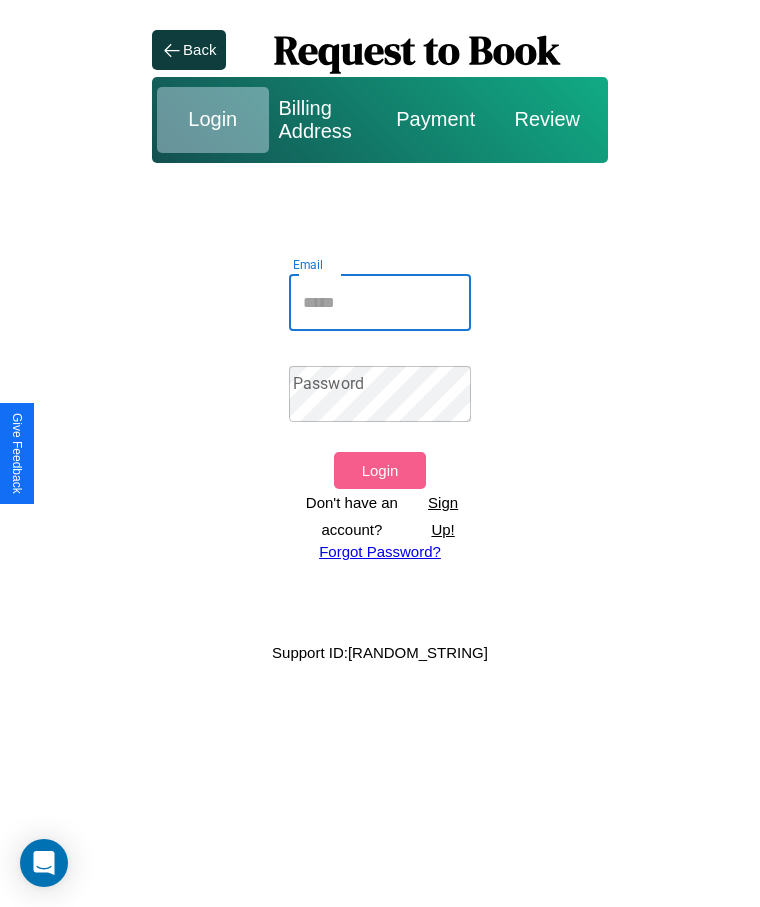 click on "Email" at bounding box center (380, 303) 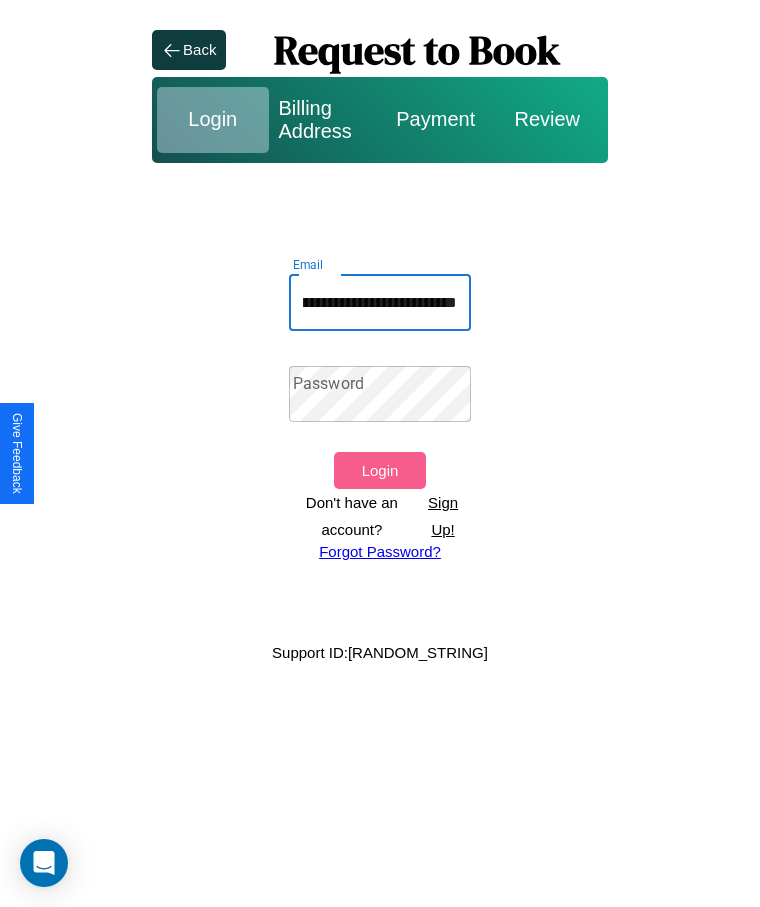 scroll, scrollTop: 0, scrollLeft: 88, axis: horizontal 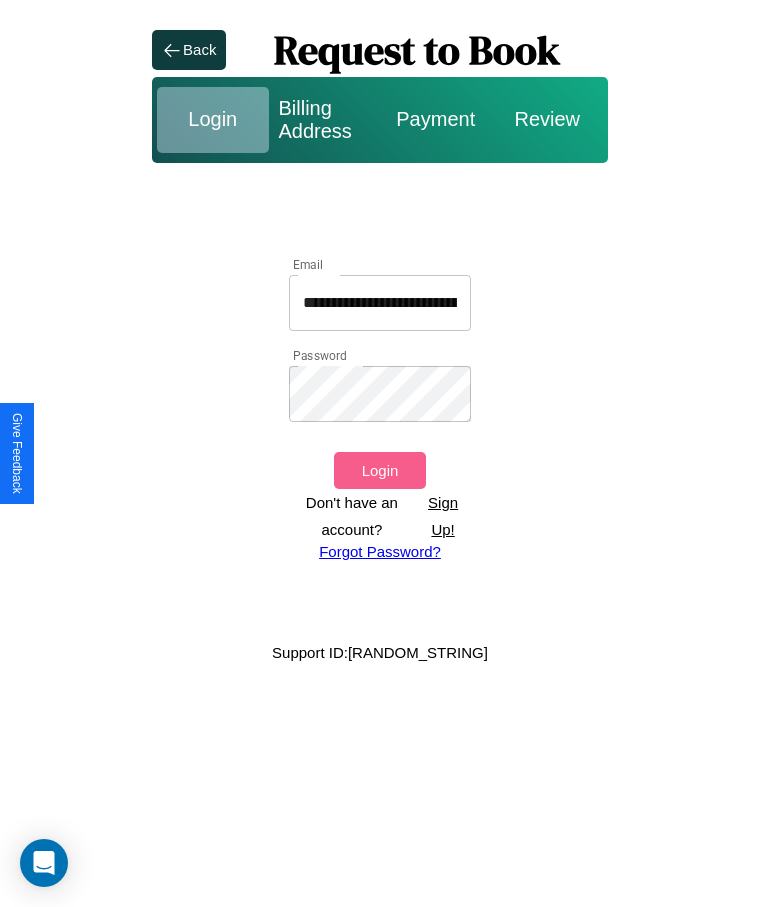 click on "Login" at bounding box center [379, 470] 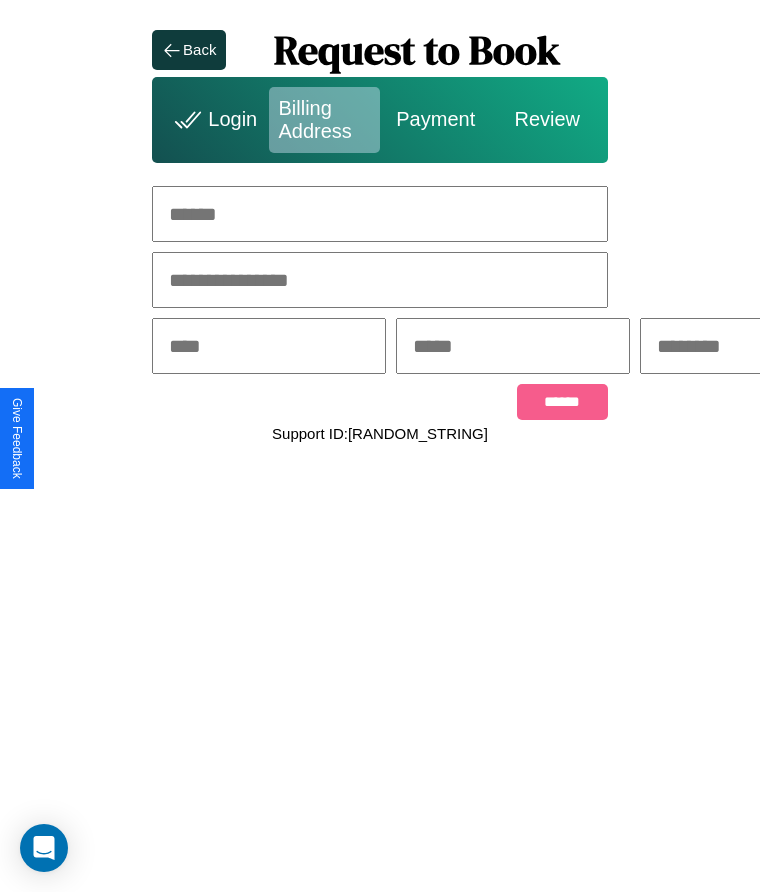click at bounding box center [380, 214] 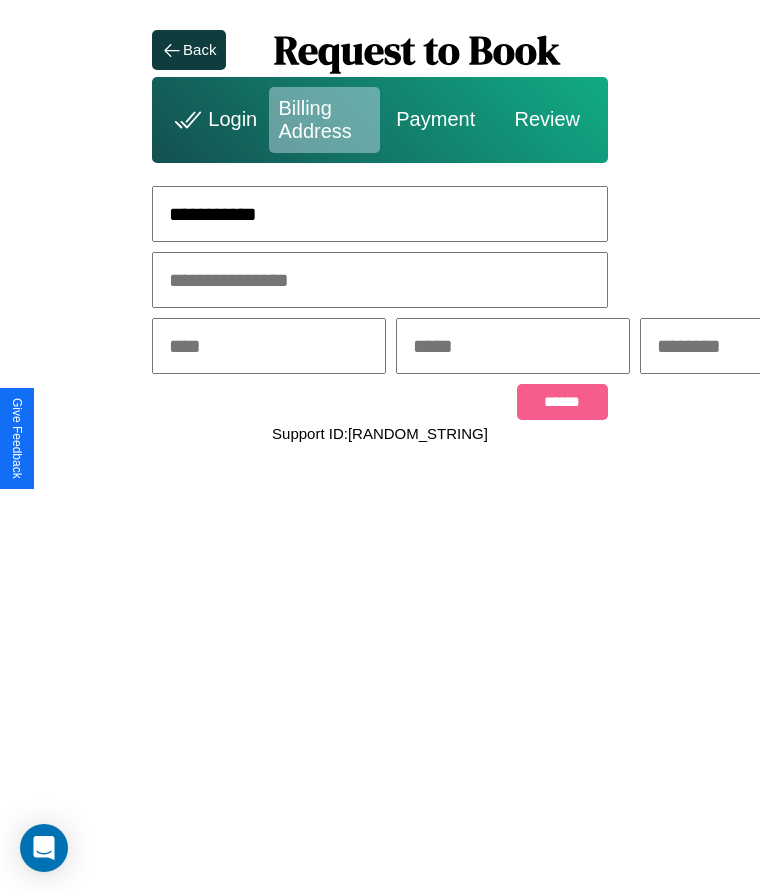 type on "**********" 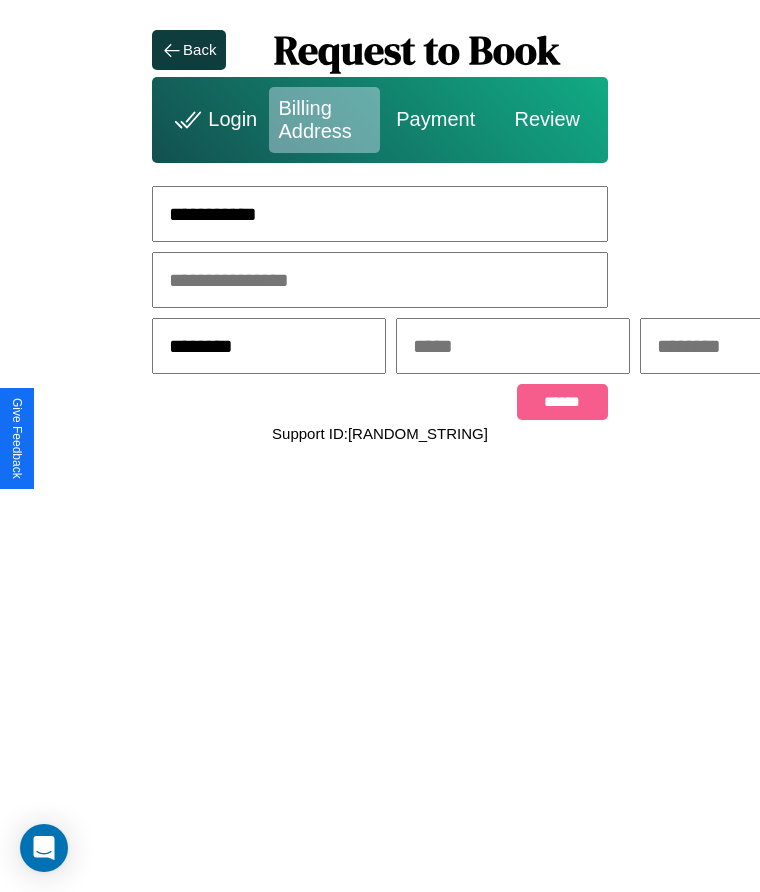 type on "********" 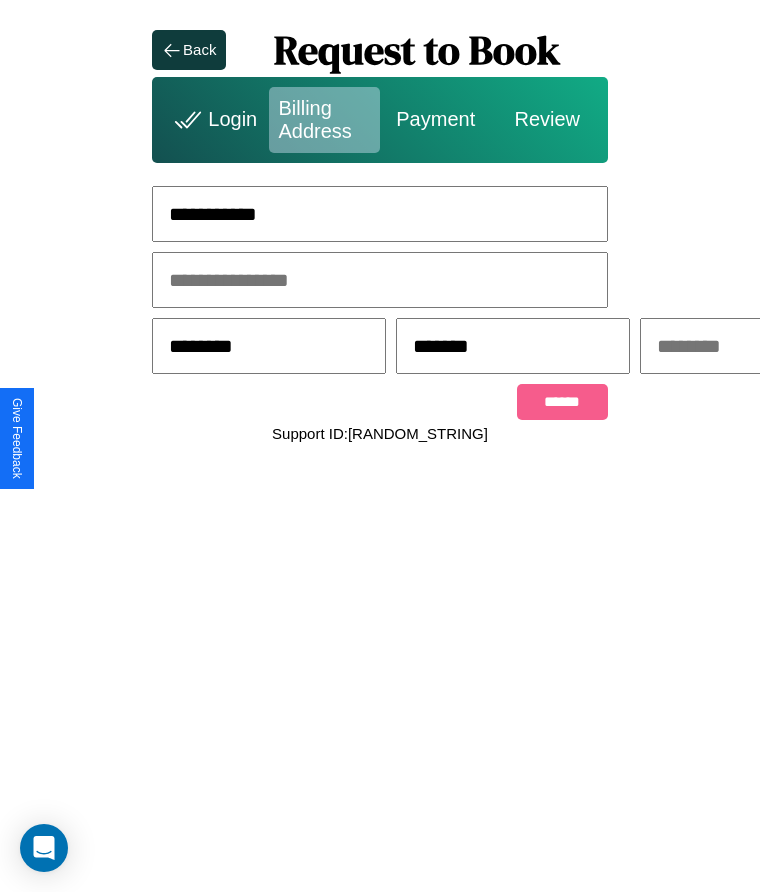 scroll, scrollTop: 0, scrollLeft: 309, axis: horizontal 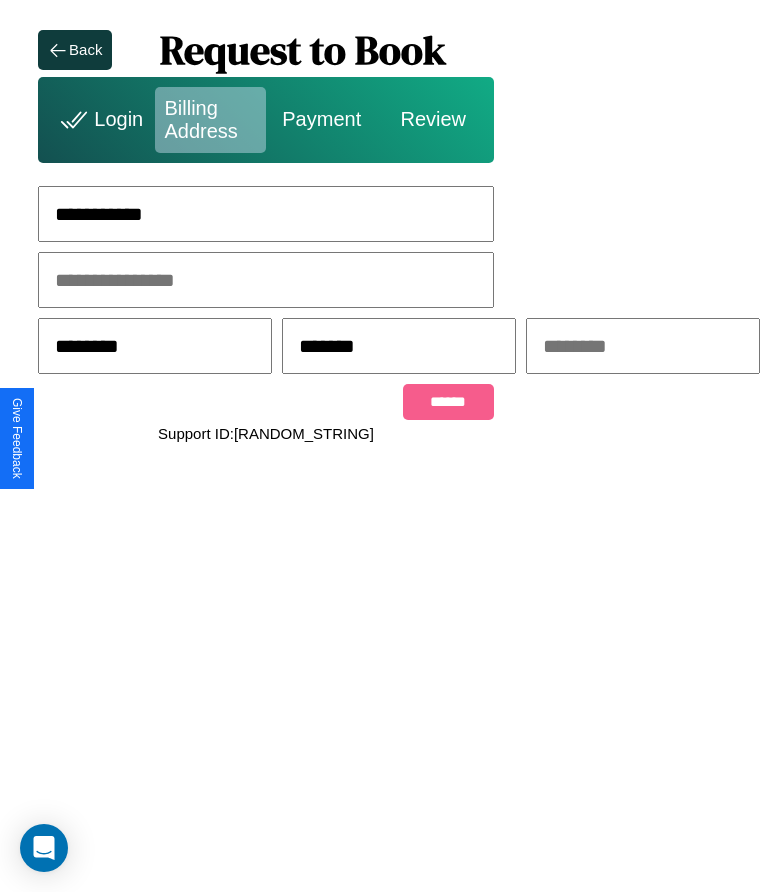 type on "*******" 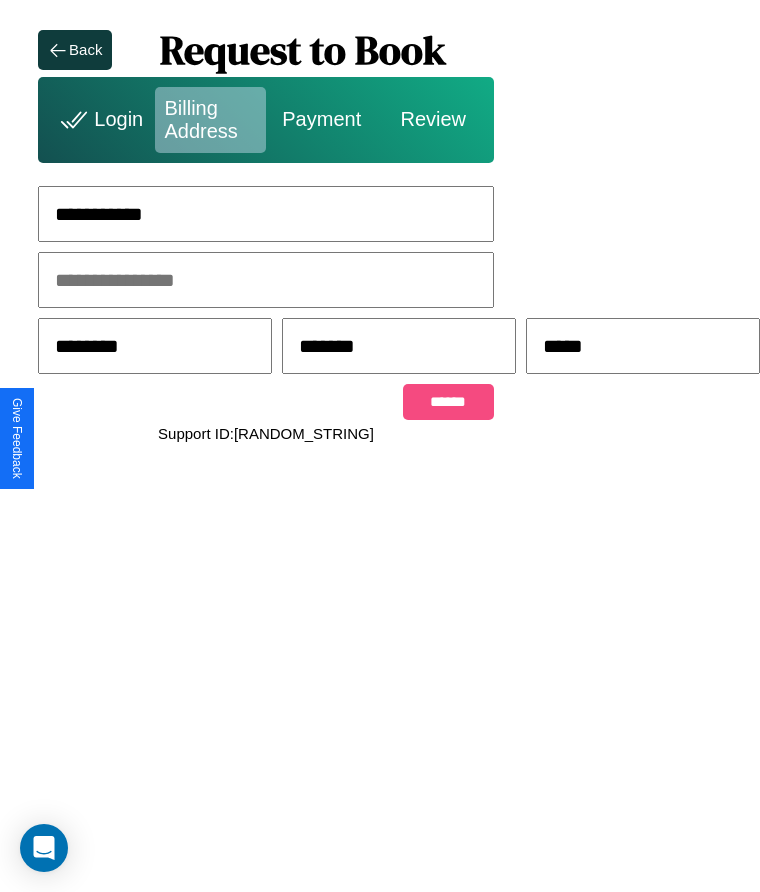 type on "*****" 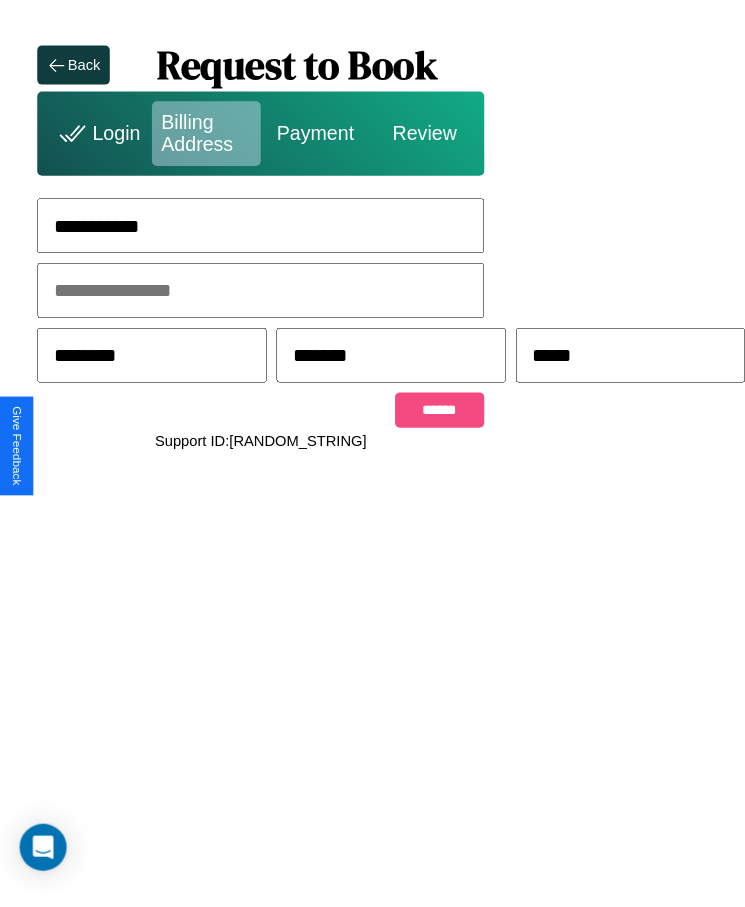 scroll, scrollTop: 0, scrollLeft: 0, axis: both 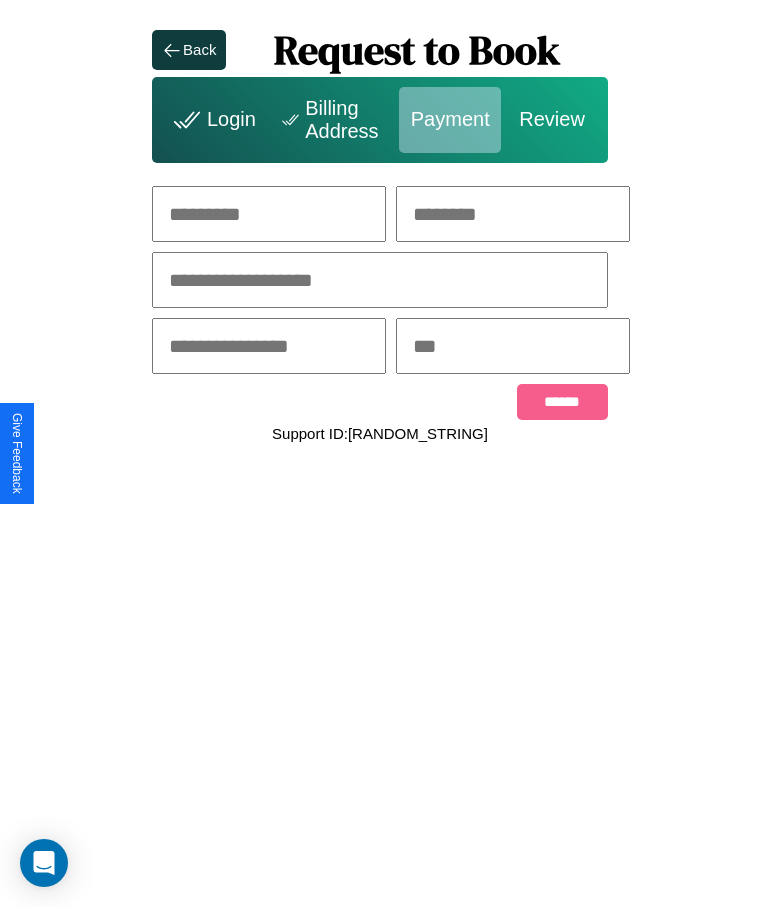 click at bounding box center (269, 214) 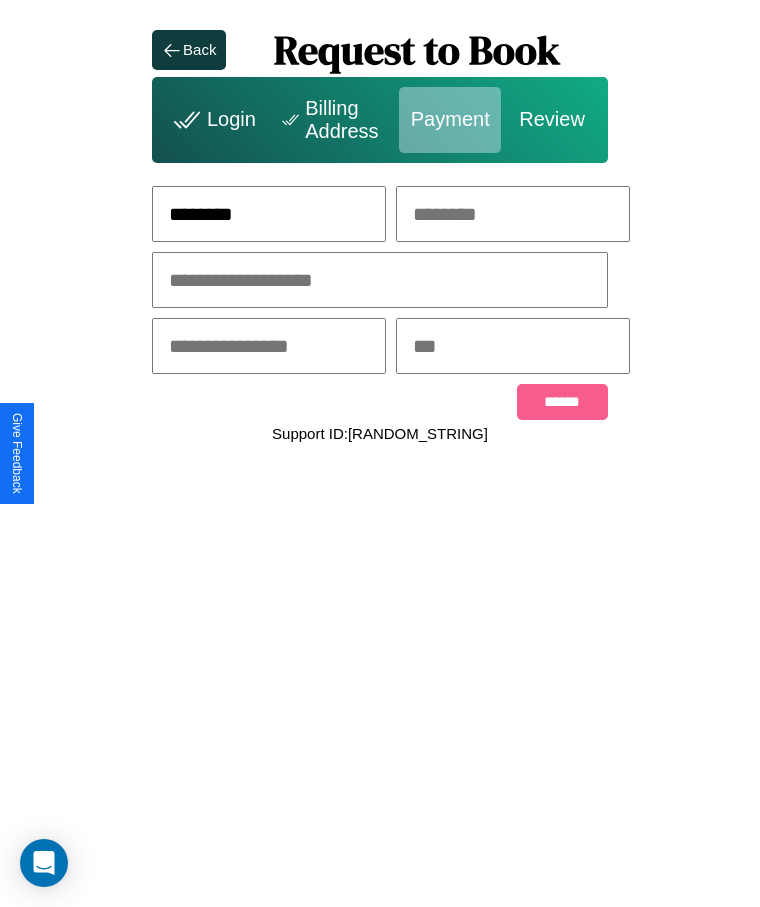type on "********" 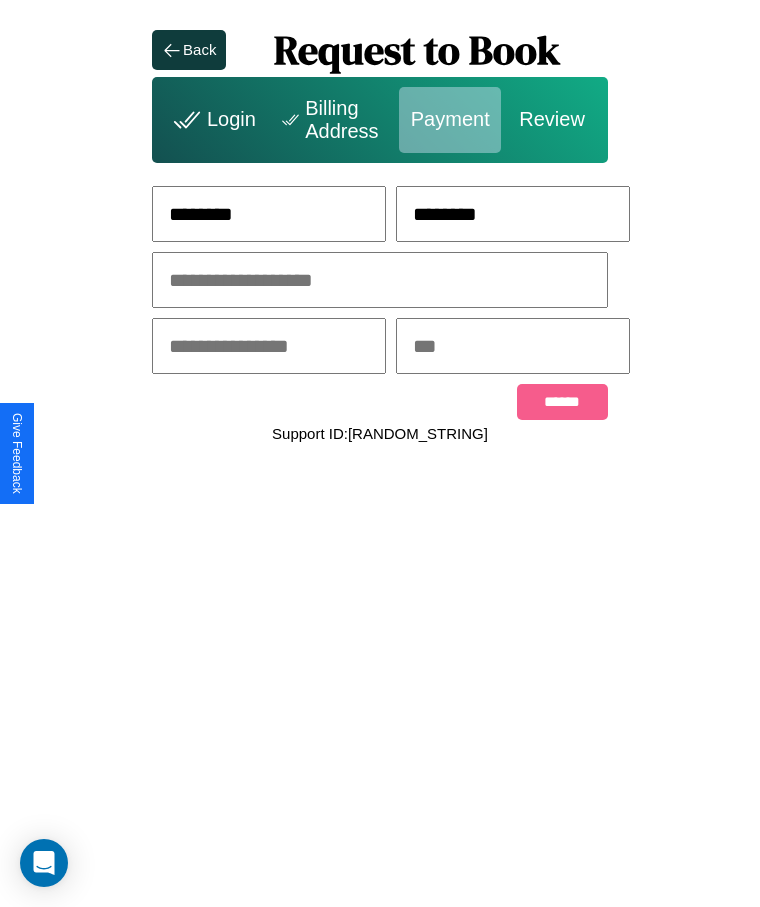 type on "********" 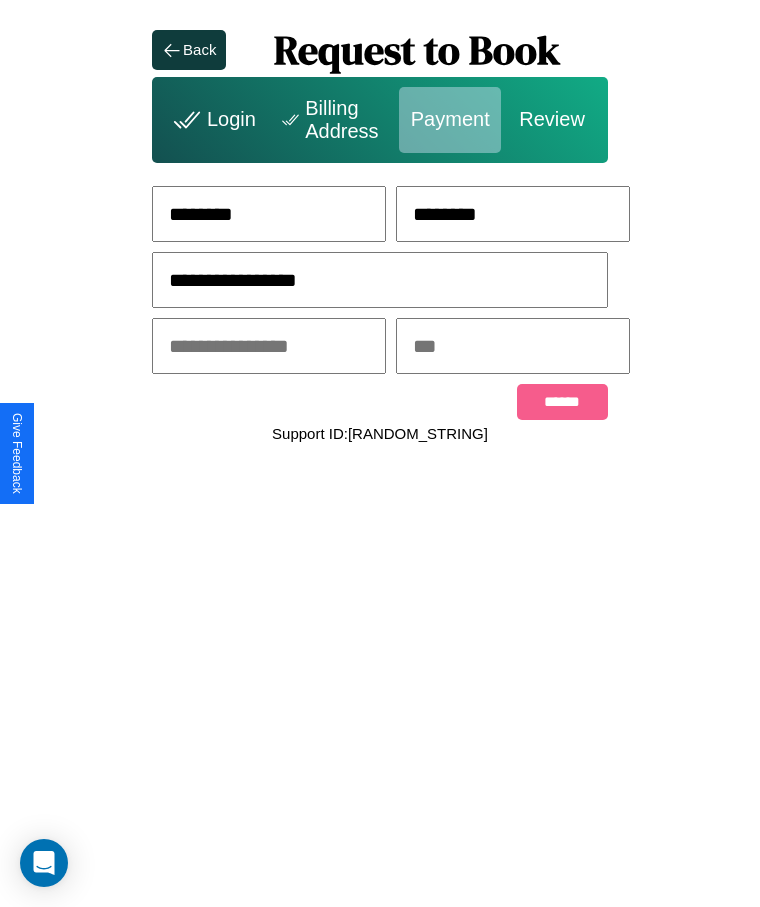 type on "**********" 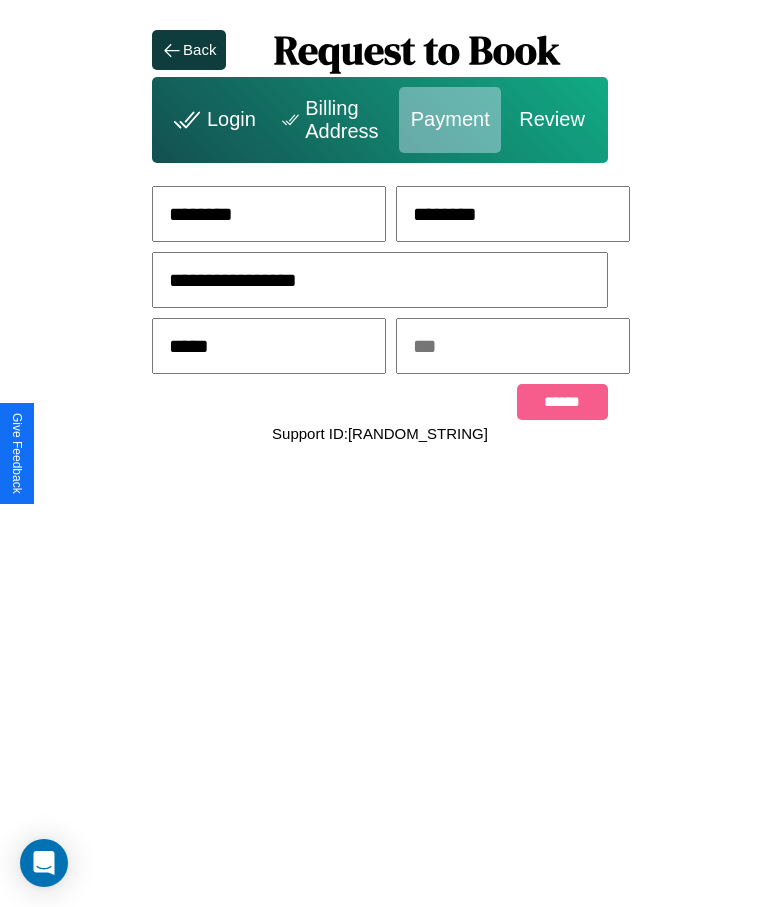 type on "*****" 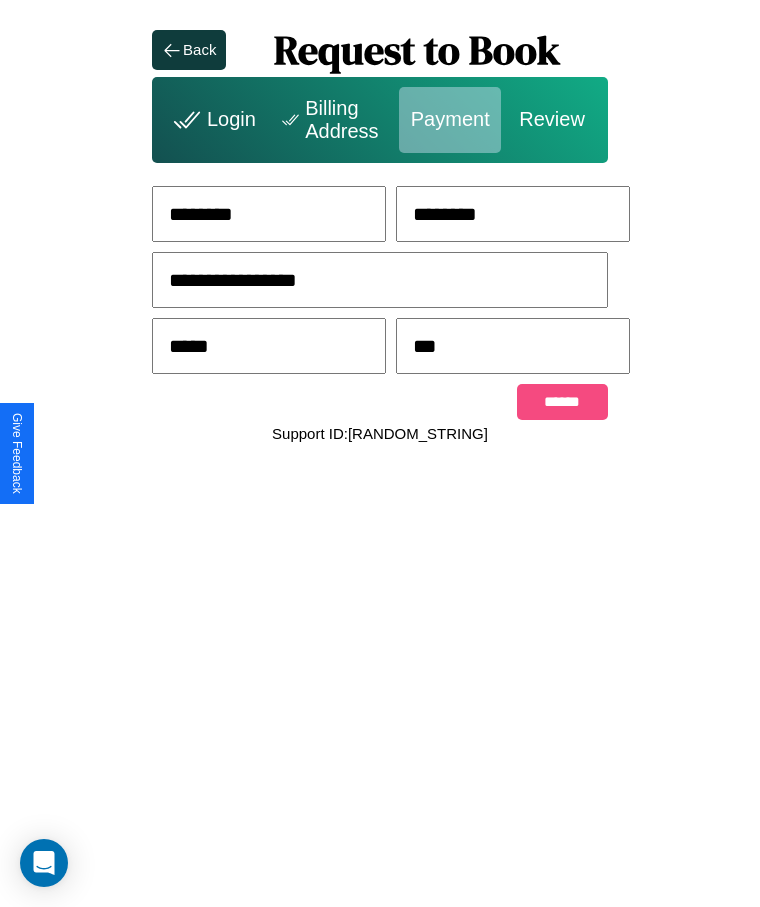 type on "***" 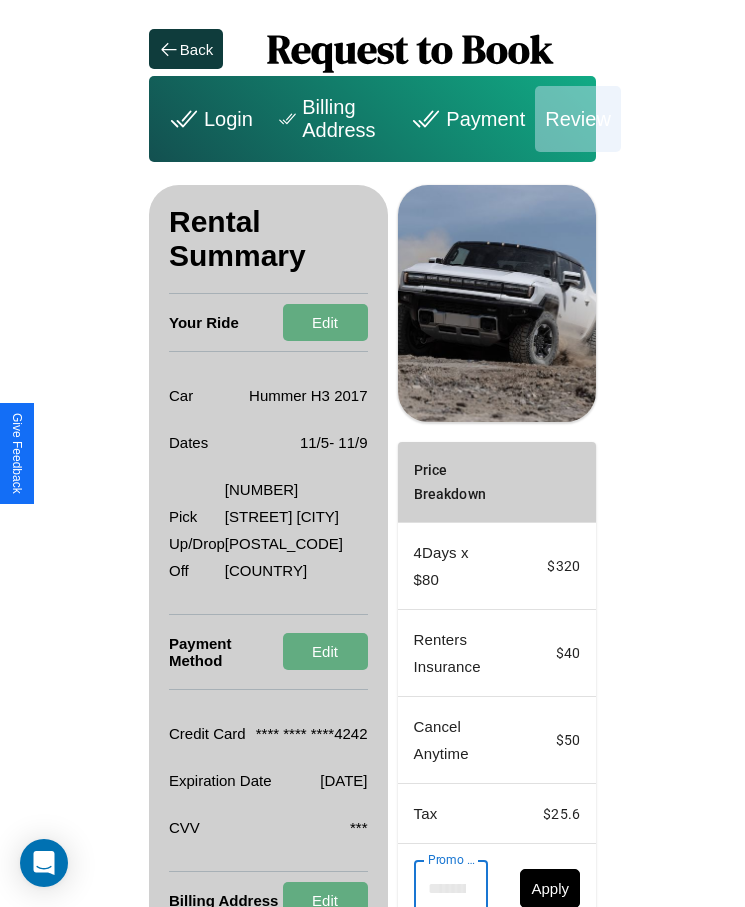 click on "Promo Code" at bounding box center (440, 888) 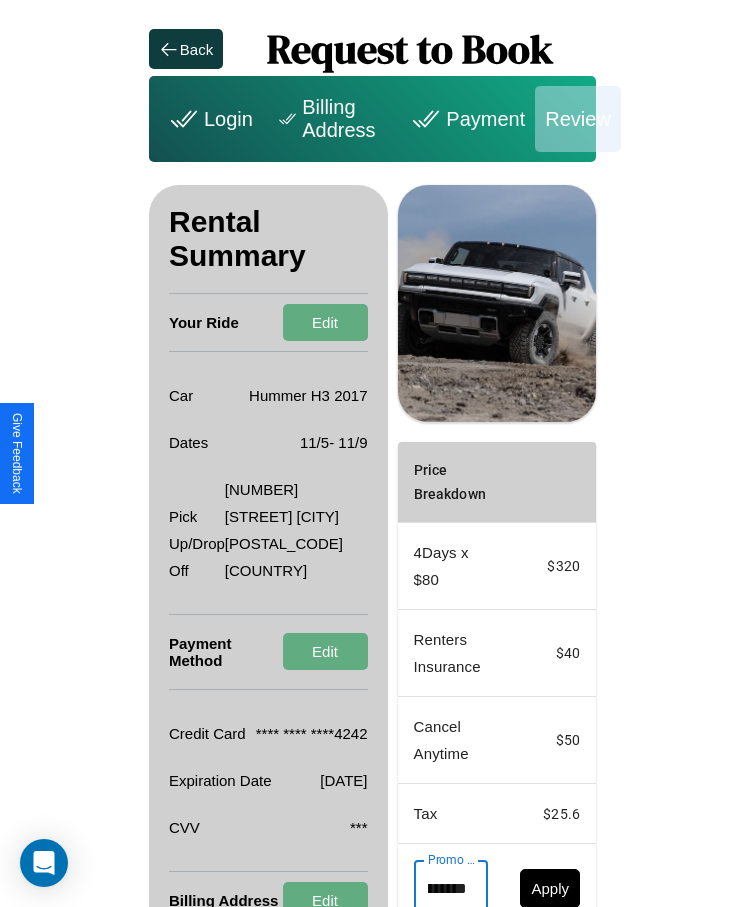 scroll, scrollTop: 0, scrollLeft: 93, axis: horizontal 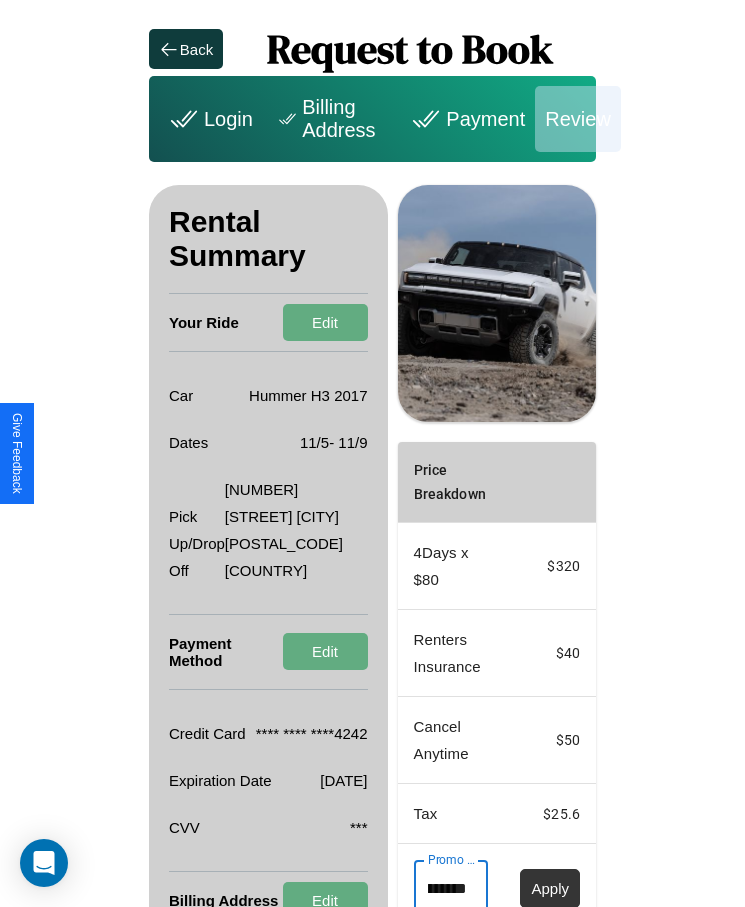 type on "**********" 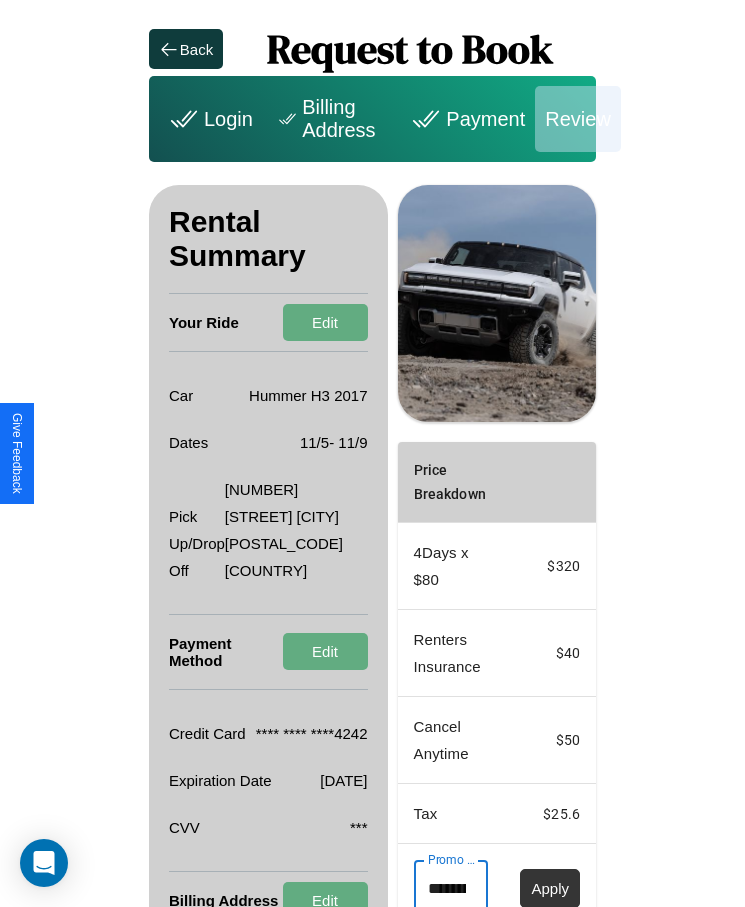 click on "Apply" at bounding box center [550, 888] 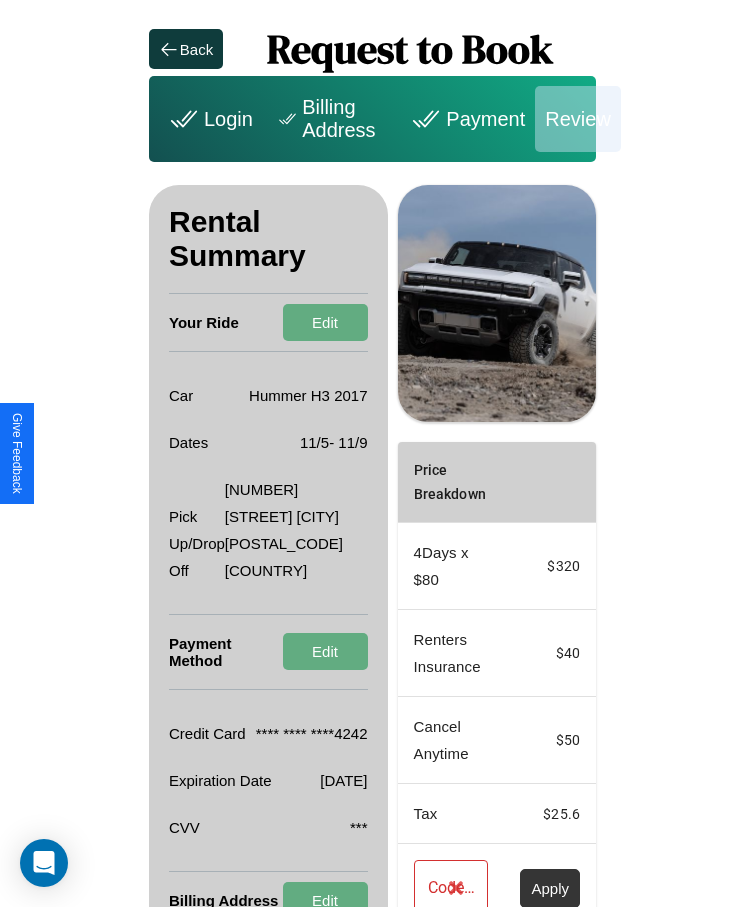 scroll, scrollTop: 137, scrollLeft: 0, axis: vertical 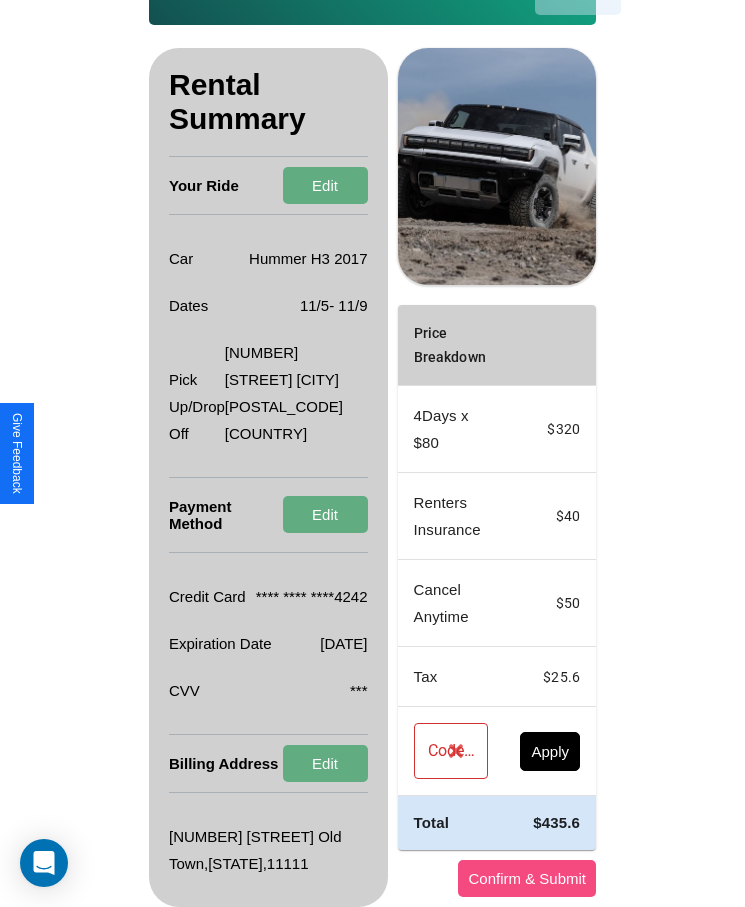 click on "Confirm & Submit" at bounding box center [527, 878] 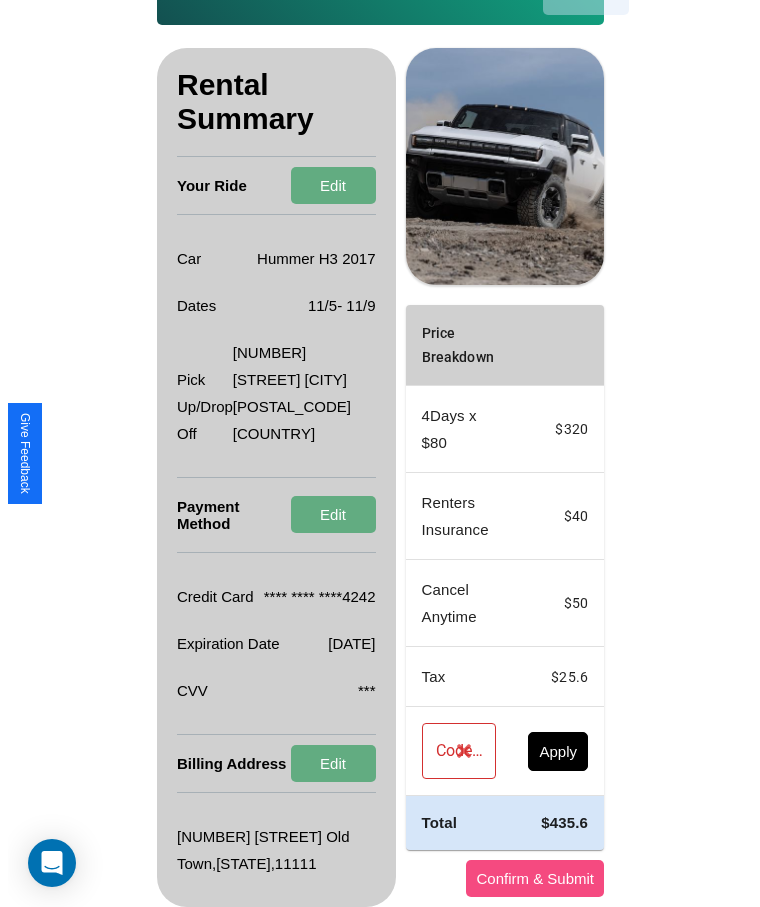 scroll, scrollTop: 0, scrollLeft: 0, axis: both 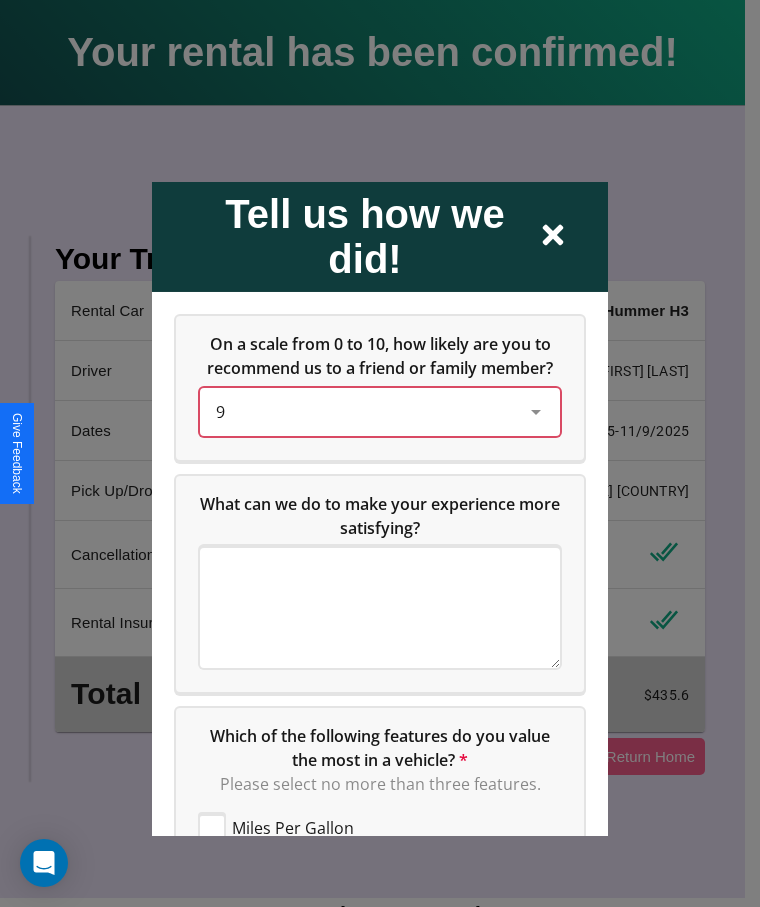 click on "9" at bounding box center (364, 411) 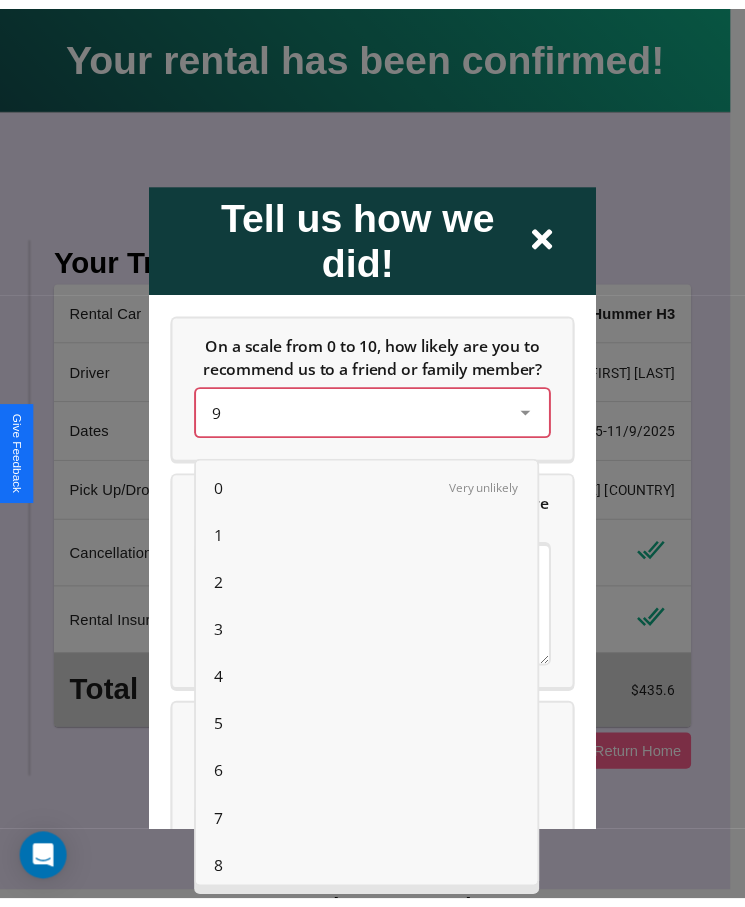scroll, scrollTop: 56, scrollLeft: 0, axis: vertical 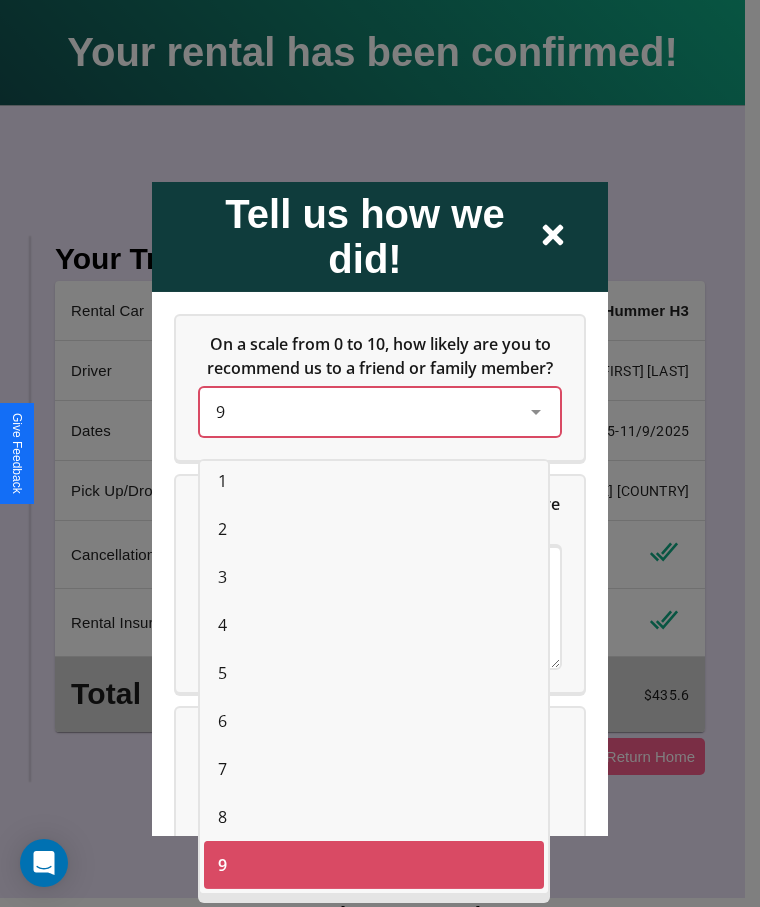 click on "2" at bounding box center (222, 529) 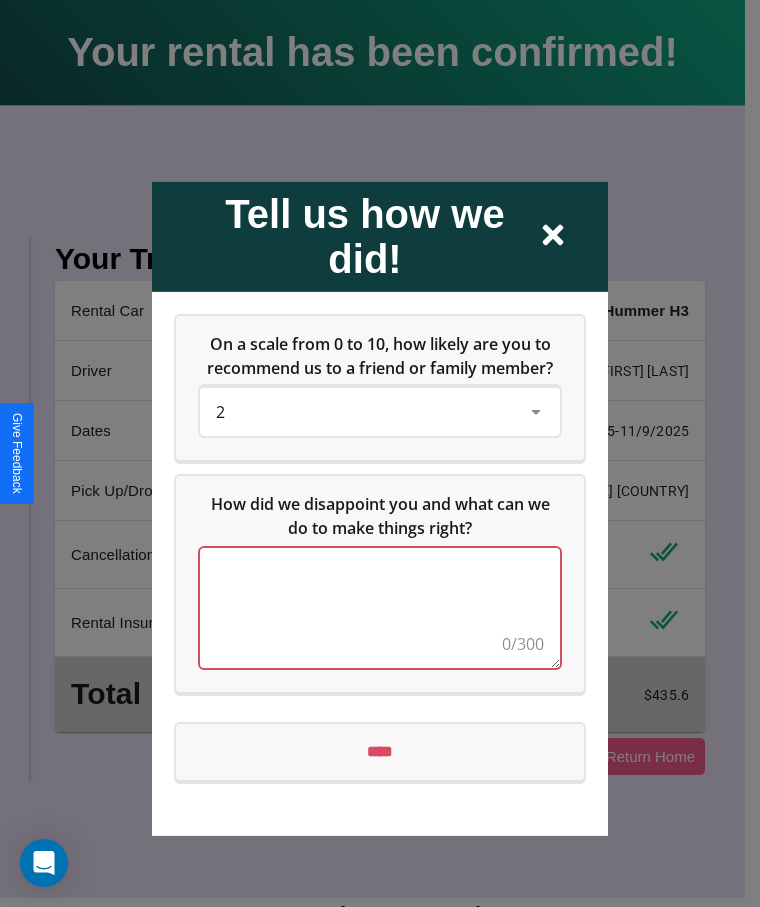 click at bounding box center [380, 607] 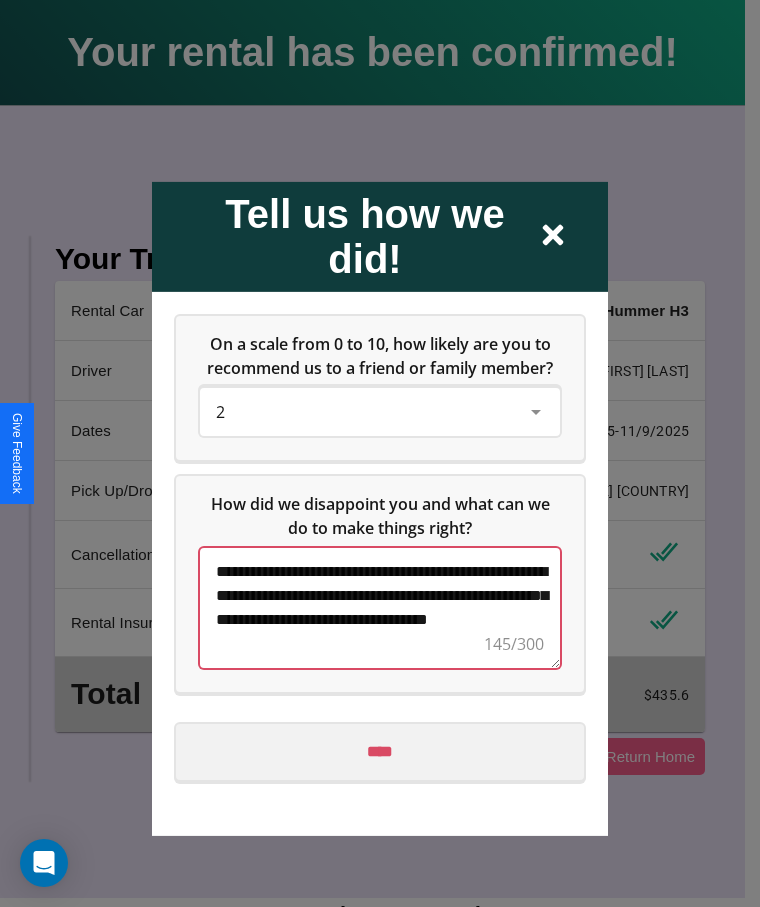 type on "**********" 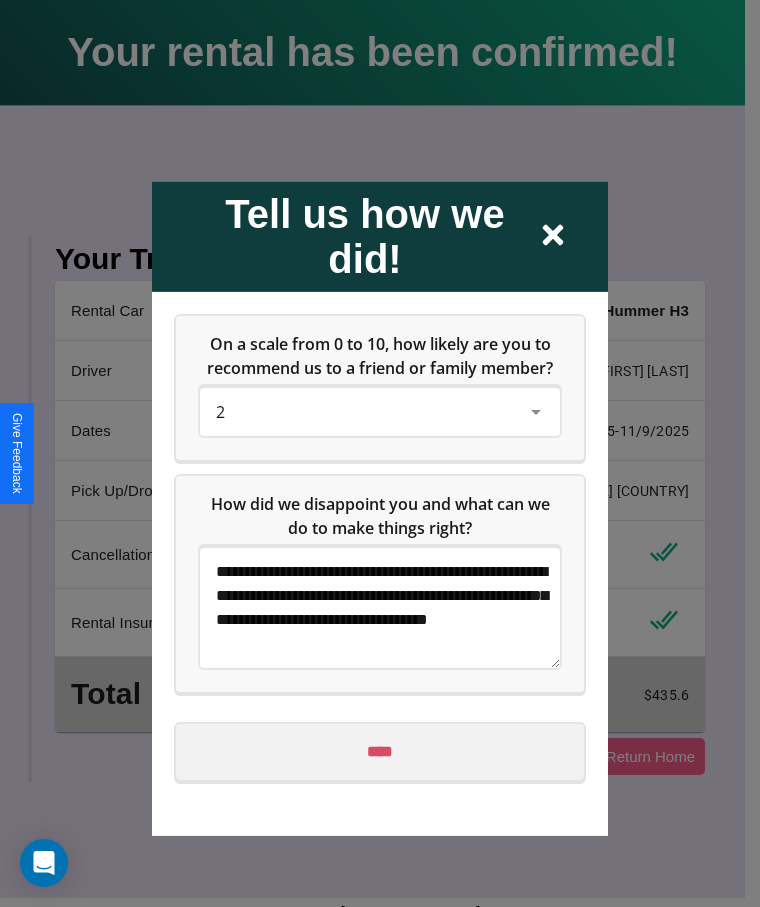 click on "****" at bounding box center (380, 751) 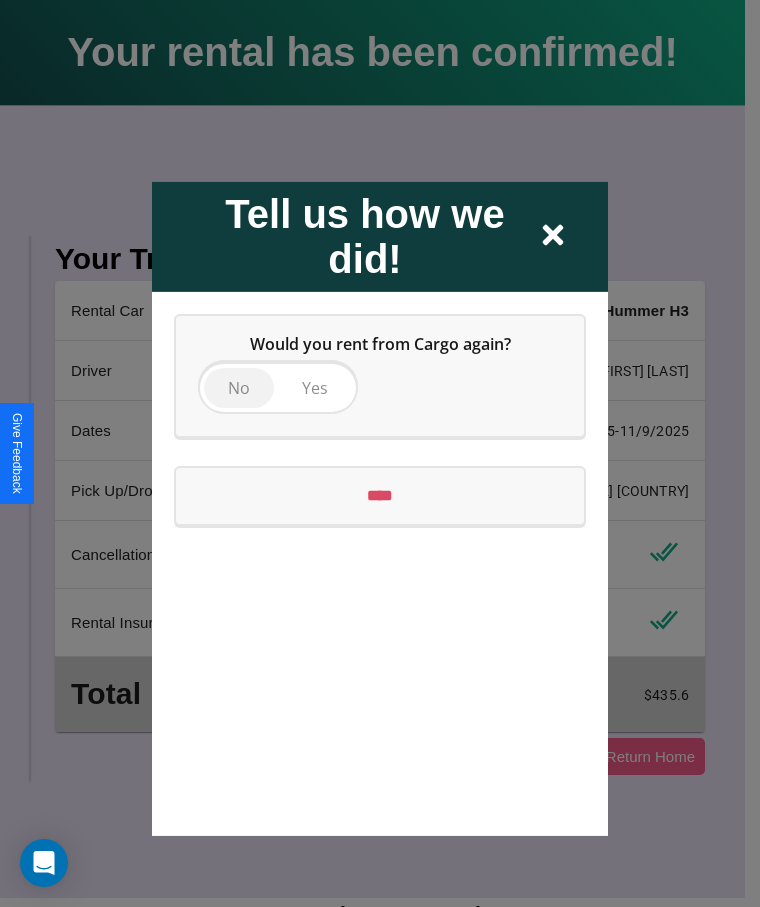 click on "No" at bounding box center (239, 387) 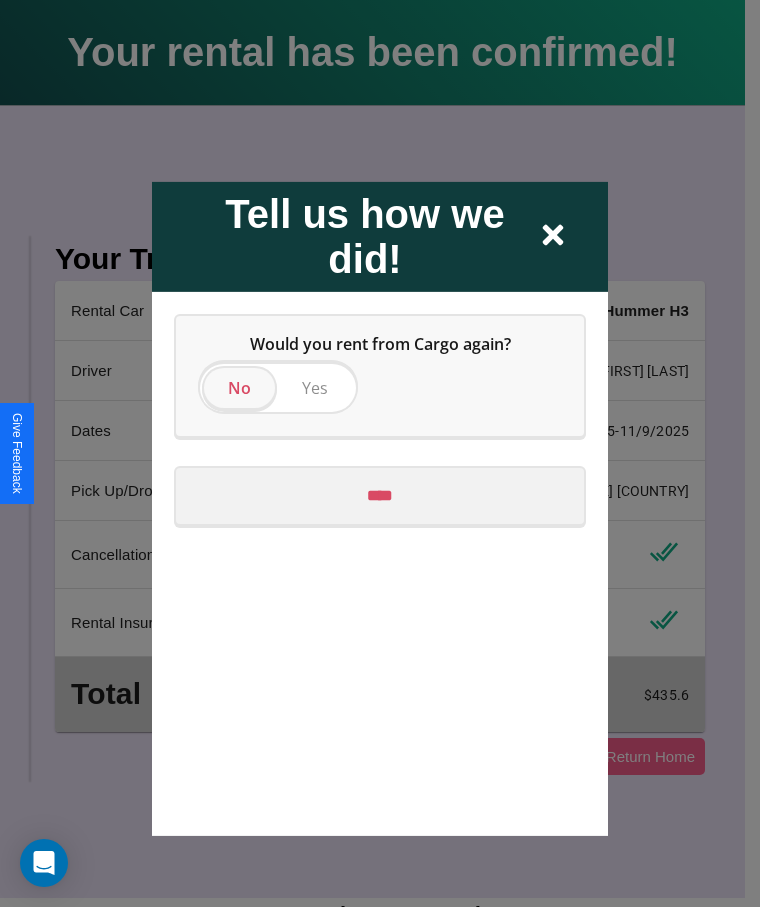 click on "****" at bounding box center (380, 495) 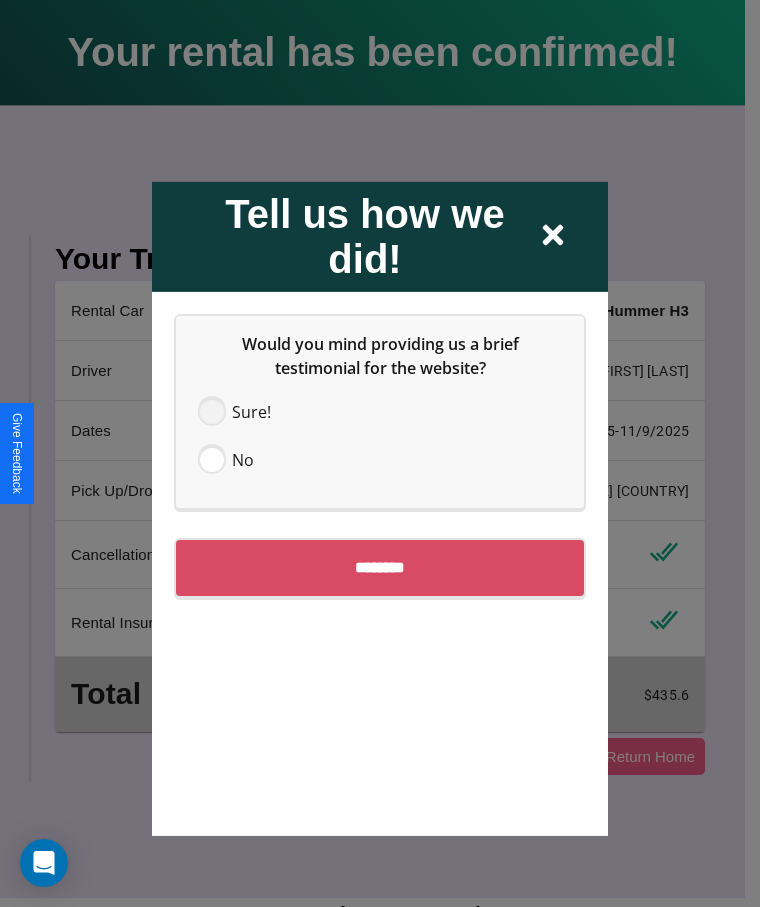 click at bounding box center [212, 411] 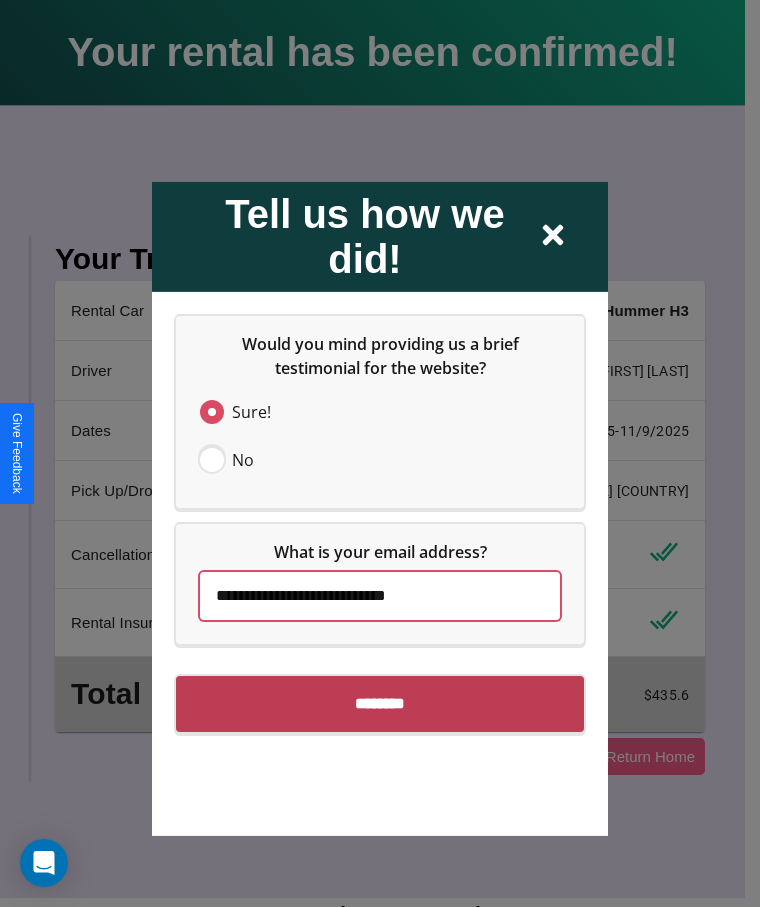type on "**********" 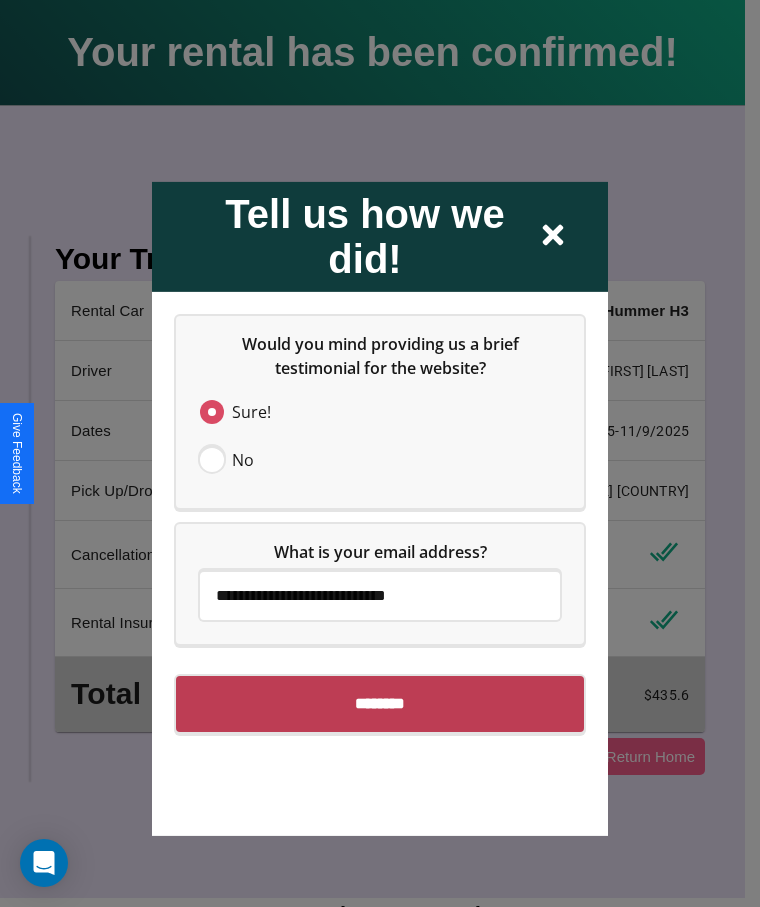 click on "********" at bounding box center (380, 703) 